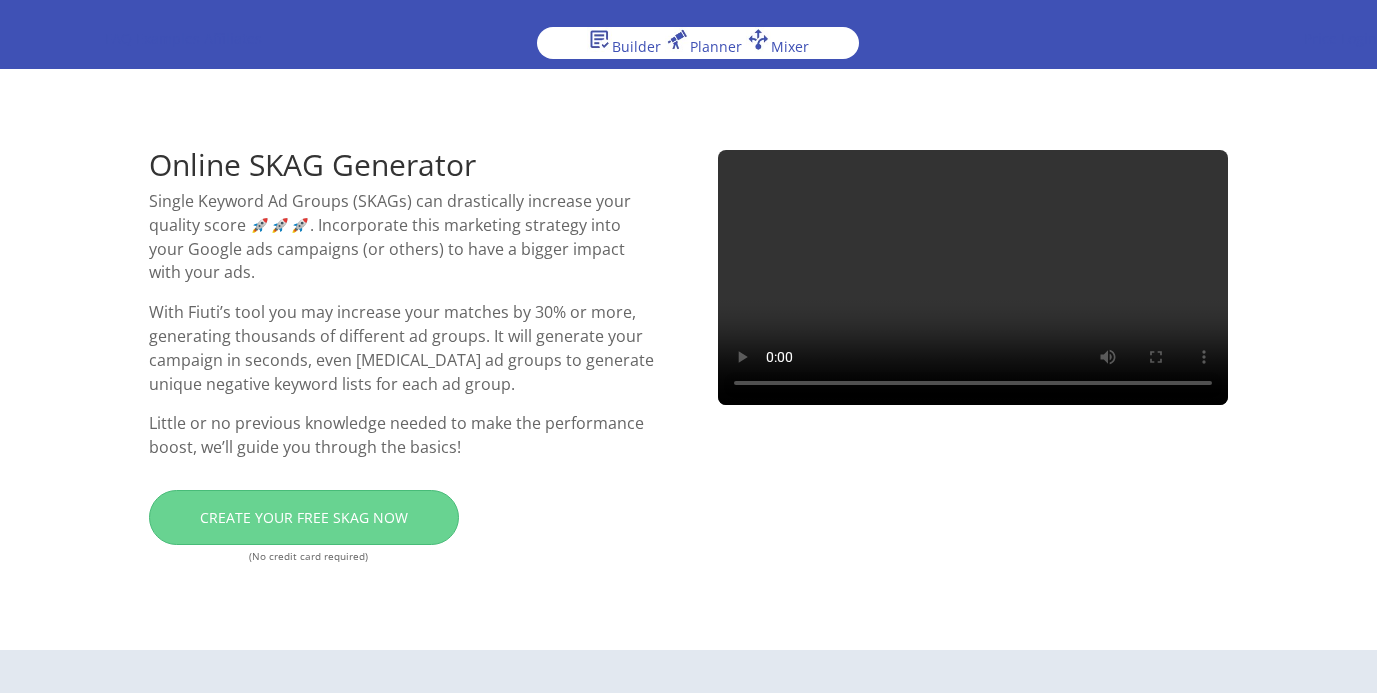scroll, scrollTop: 0, scrollLeft: 0, axis: both 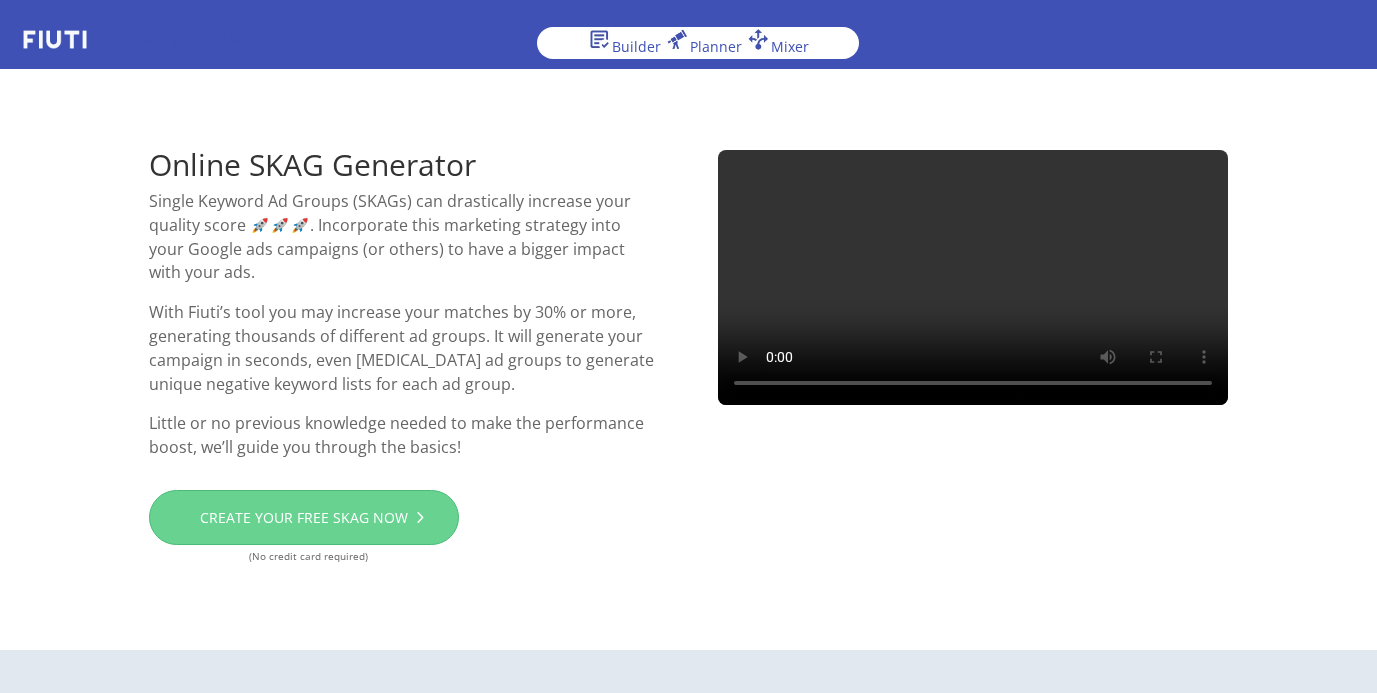 click on "Create your free SKAG now" at bounding box center (304, 518) 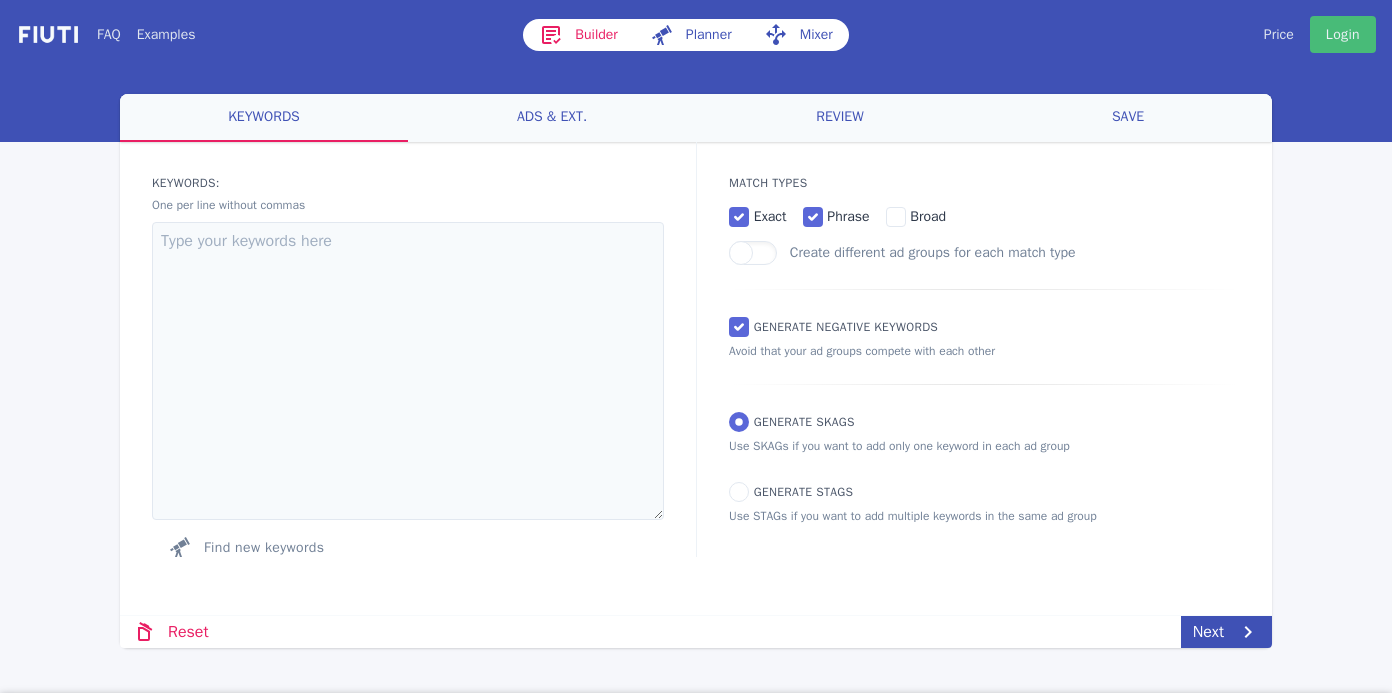 scroll, scrollTop: 0, scrollLeft: 0, axis: both 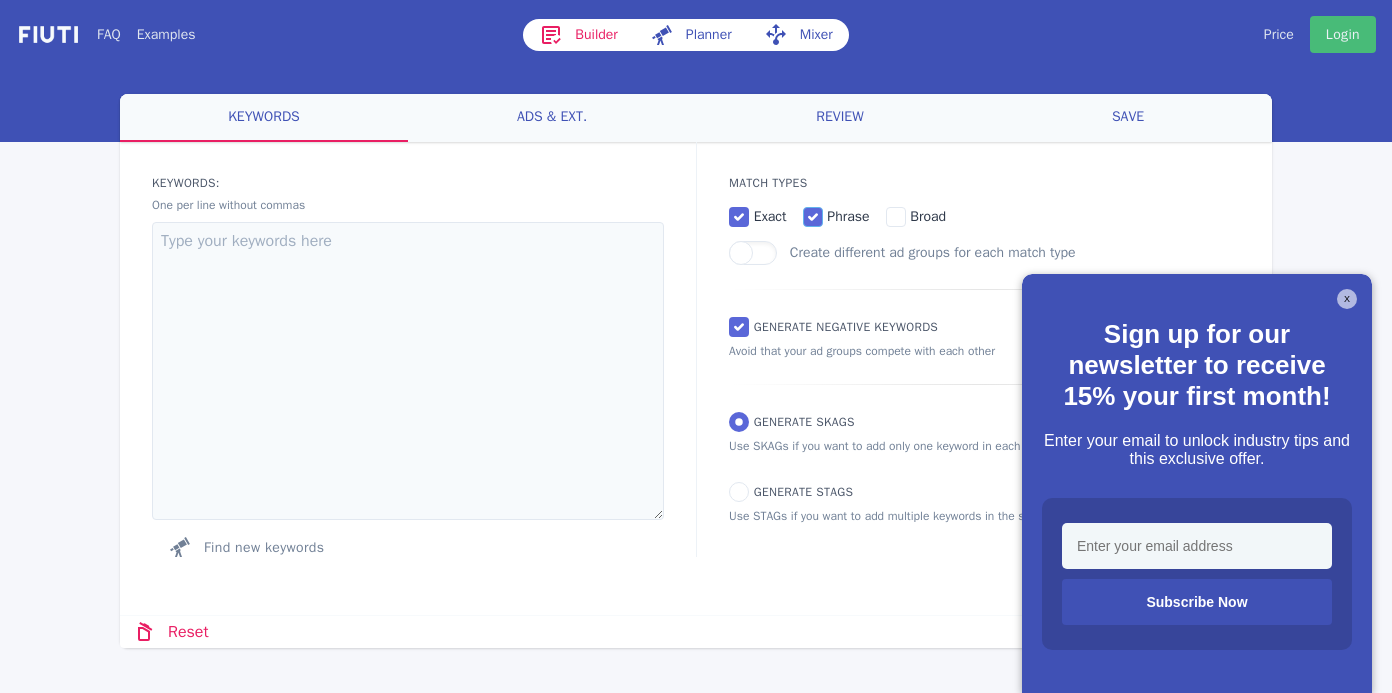 click on "phrase" at bounding box center (813, 217) 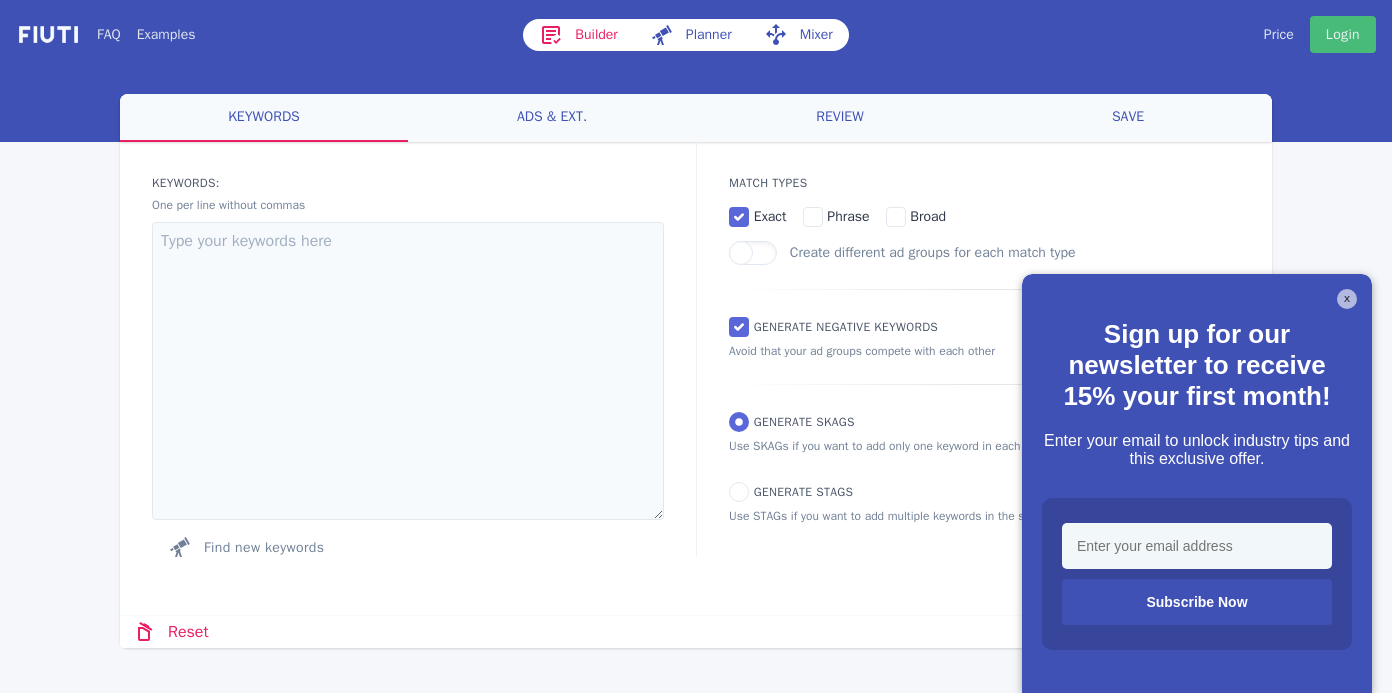 click on "X Sign up for our newsletter to receive 15% your first month! Enter your email to unlock industry tips and this exclusive offer. Subscribe Now" at bounding box center (1197, 484) 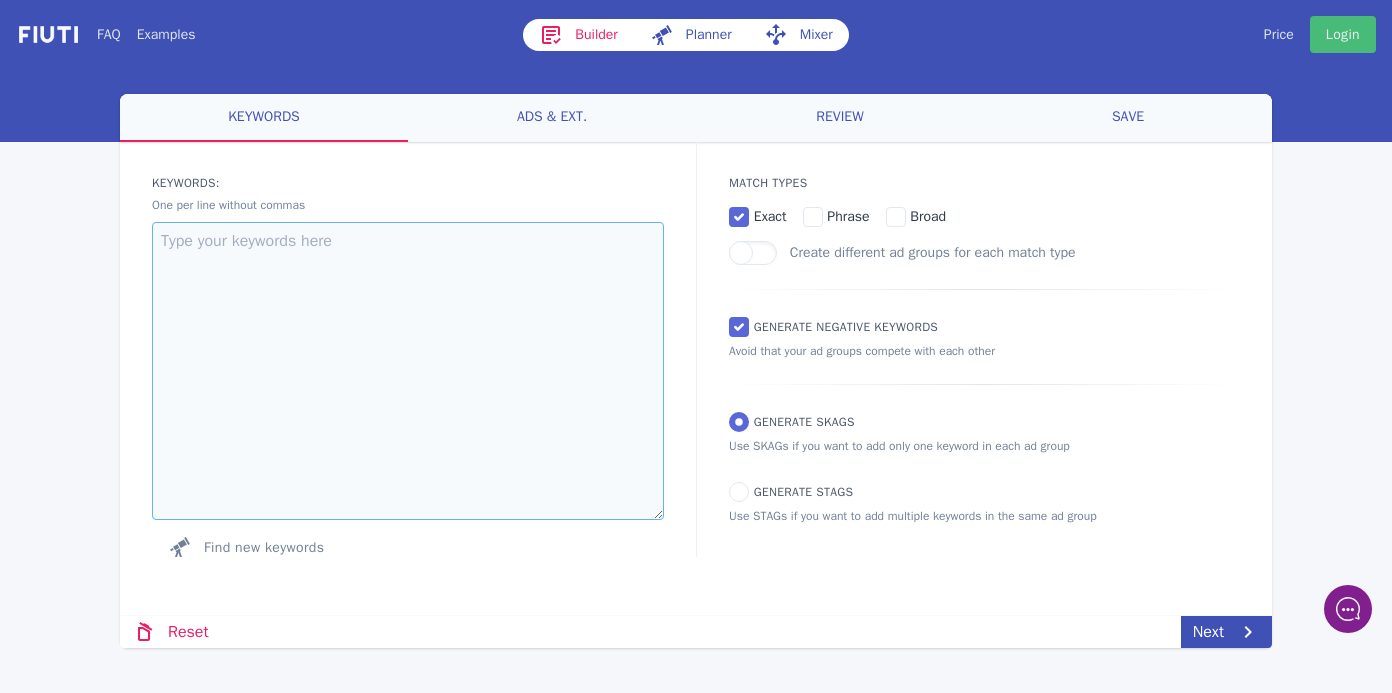 click at bounding box center [408, 371] 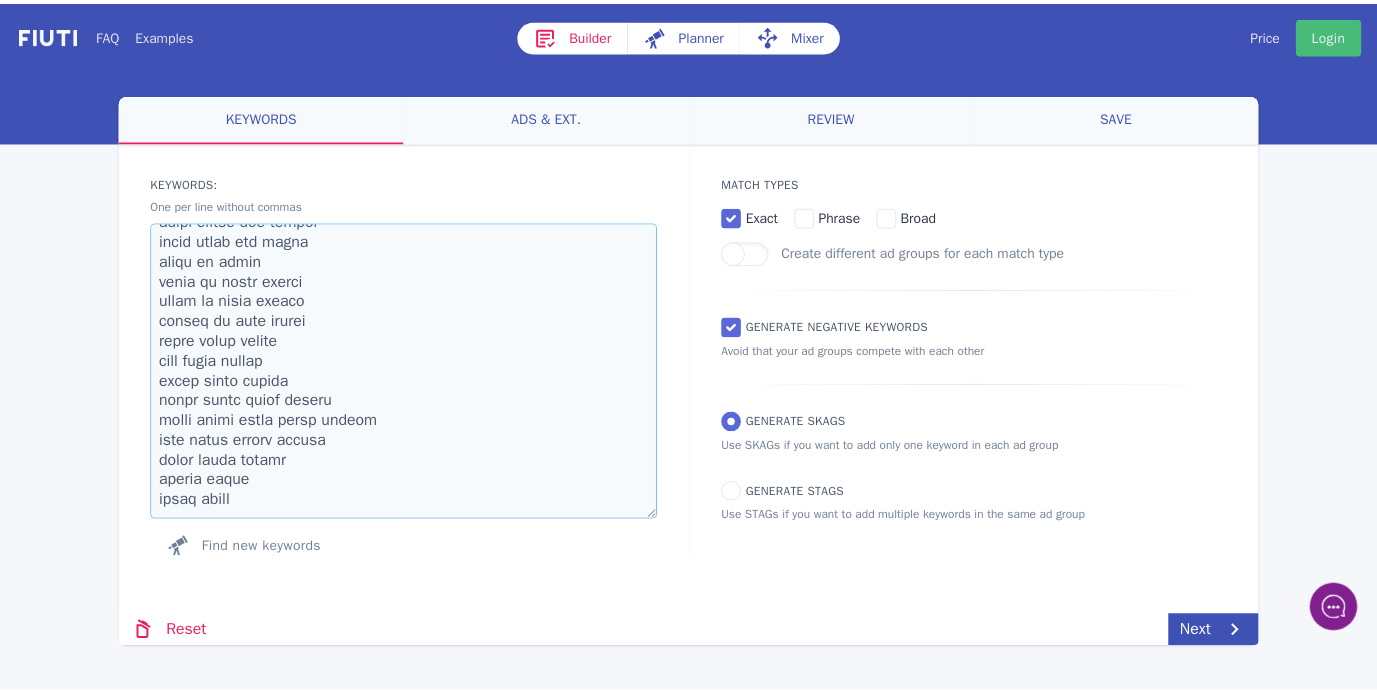 scroll, scrollTop: 900, scrollLeft: 0, axis: vertical 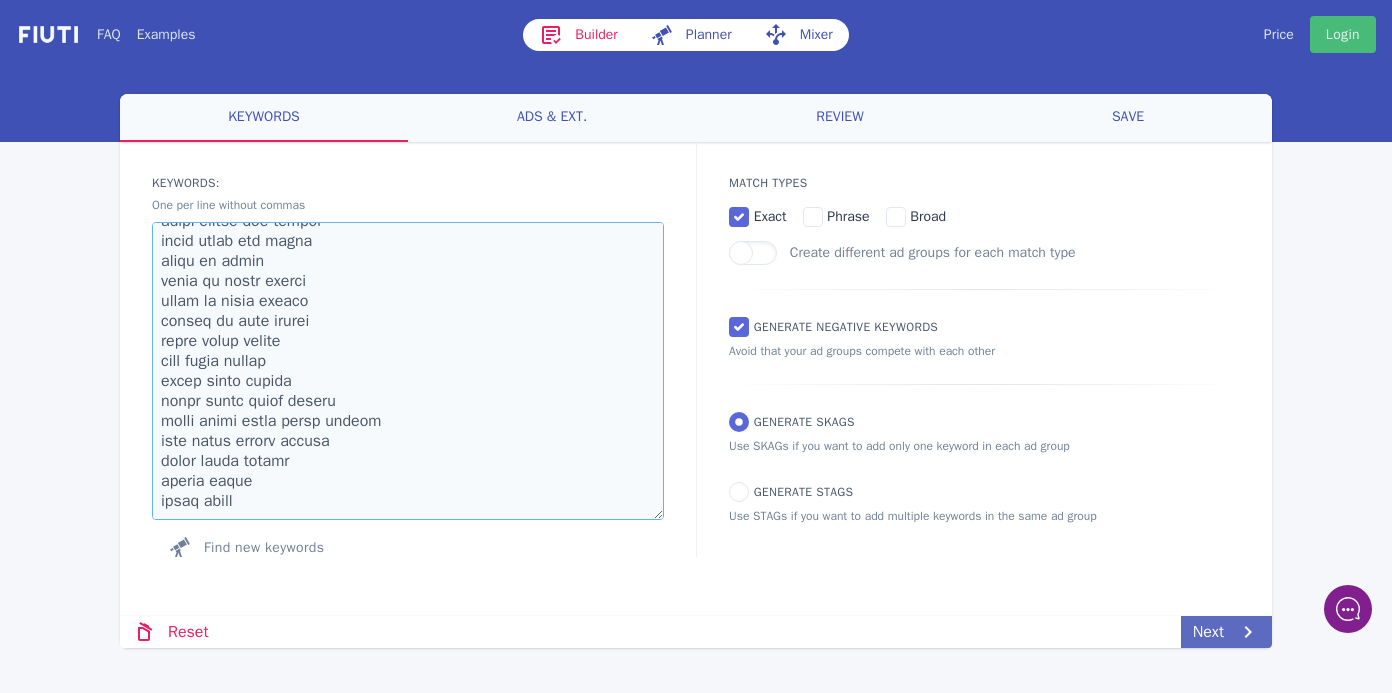 type on "דרוש מנהל חינוך
דרושה סייעת חינוך מיוחד
דרושות מורות לחינוך מיוחד
דרושים אנשי חינוך
דרושים בחינוך בלתי פורמלי
דרושים בחינוך הבלתי פורמלי
דרושים חינוך
דרושים חינוך בלתי פורמלי
דרושים חינוך מיוחד
דרושים מורים ללא תעודת הוראה
דרושים עבודה בגן ילדים
דרושים עבודה עם ילדים
דרושים עובדי הוראה
דרושים עמותות חינוך
דרושים תומכי הוראה משרד החינוך
הצעות עבודה לפנסיונרים
הצעות עבודה עם ילדים
חינוך בלתי פורמלי דרושים
חיפוש משרות הוראה
חיפוש עבודה בגן ילדים
חיפוש עבודה בהוראה
חיפוש עבודה הוראה
חיפוש עבודה עם ילדים
יומלא
מחפשת עבודה בגן ילדים
מחפשת עבודה כסייעת בגן ילדים
מחפשת עבודה סייעת בגן ילדים
משרד החינוך דרושים
משרד החינוך דרושים חינוך מיוחד
משרד החינוך משרות הוראה
משרות הוראה
משרות הוראה באנגלית
משרות הוראה במכללות
משרות הוראה משרד החינוך
משרות הוראה מתקנת
משרות הוראה פנויות
משרות הוראה פנויות הסתדרות המורים
משרות הוראה פנויות משרד החינוך
משרות מורת שילוב
משרות סטאז בהוראה
משרות פנויות בהוראה
נוער בסיכון עבודה
עבודה בגן ילדים
עבודה כסייעת בגן ילדים
עבודה כסייעת בגן עירייה
עבודה סייעת בגן ילדים
עבודה עם ילדים
עבודה ..." 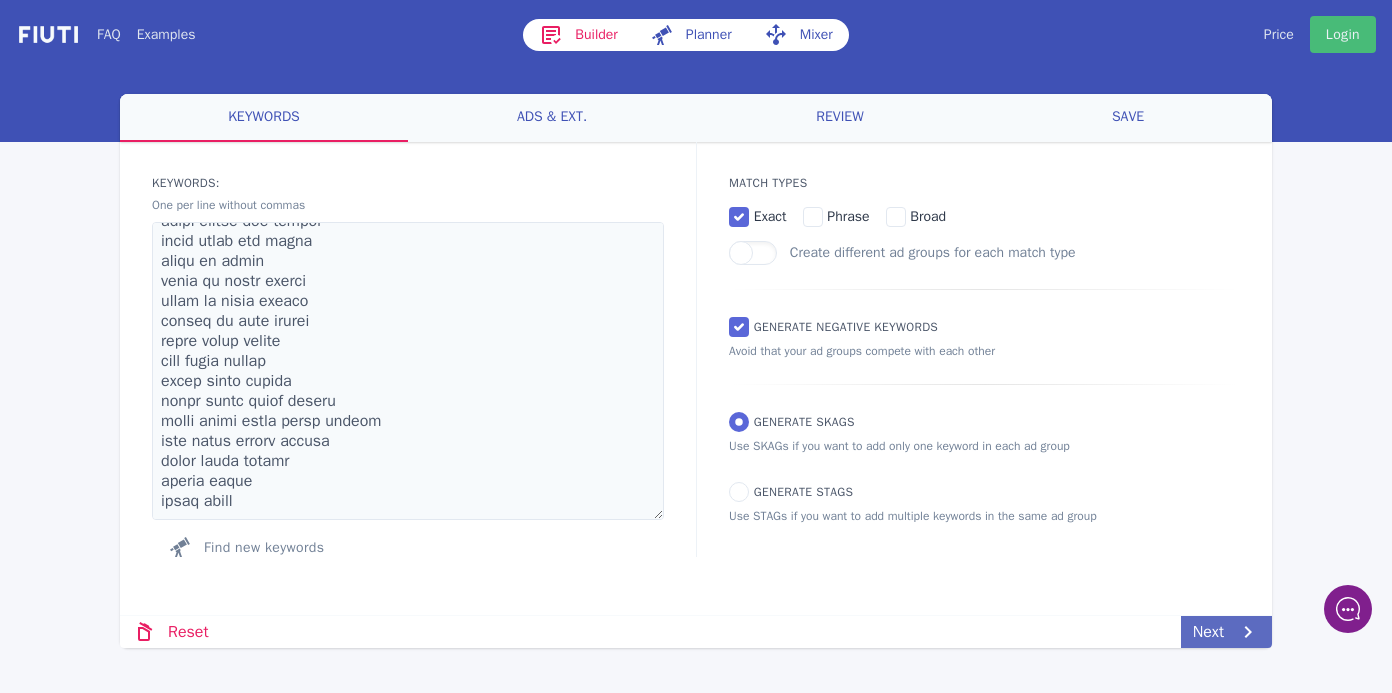 click on "Next" at bounding box center (1226, 632) 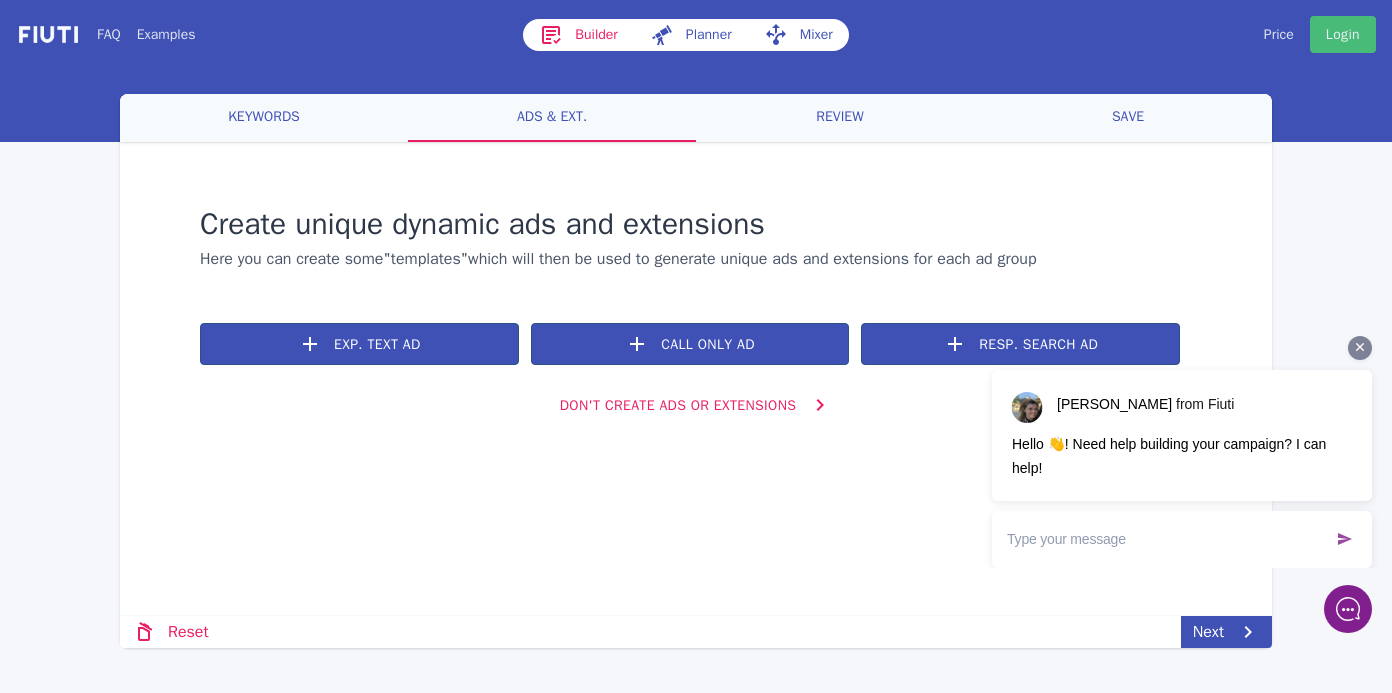 click at bounding box center [1360, 348] 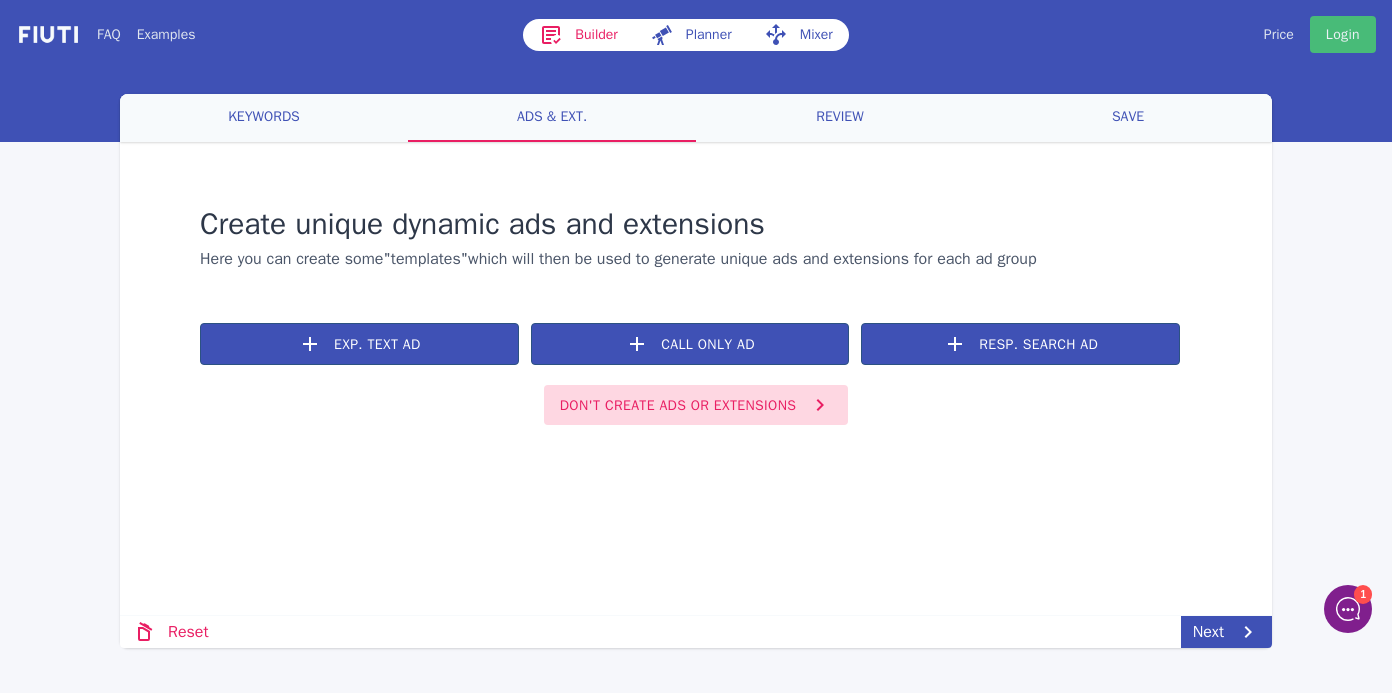 click on "Don't create ads or extensions" at bounding box center (696, 405) 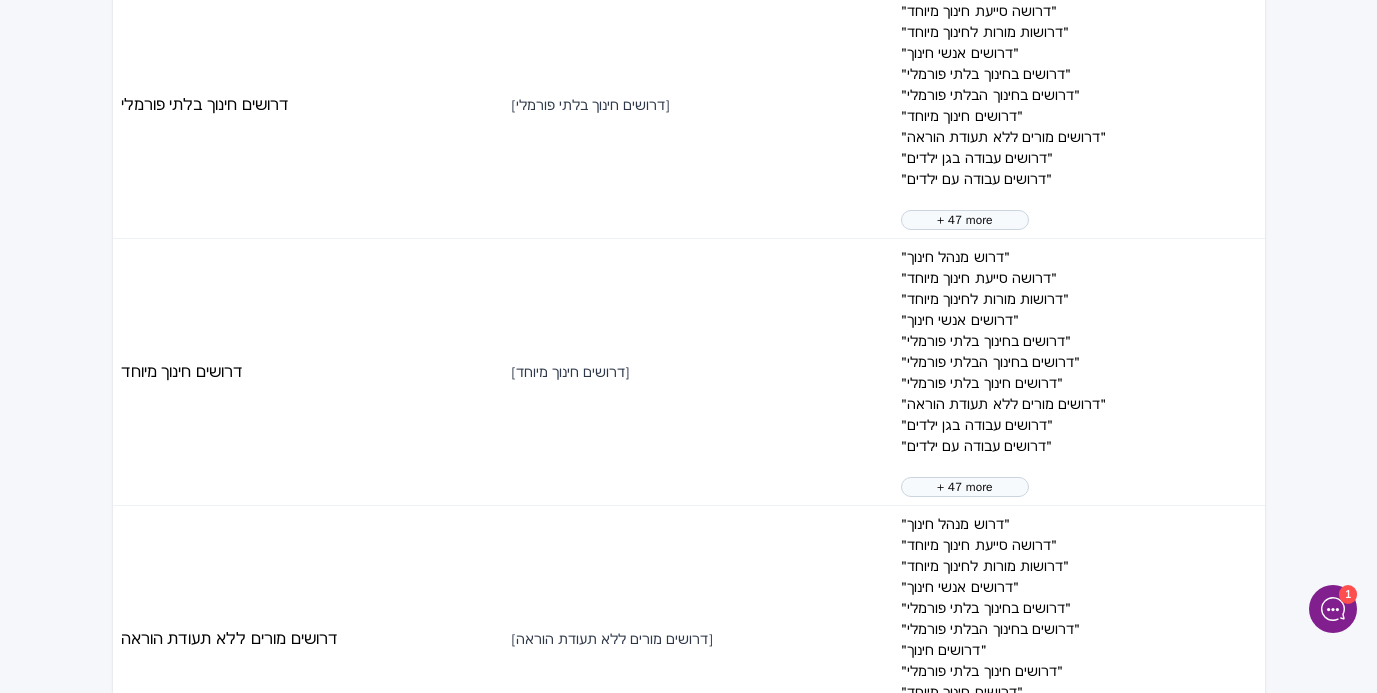 scroll, scrollTop: 2437, scrollLeft: 0, axis: vertical 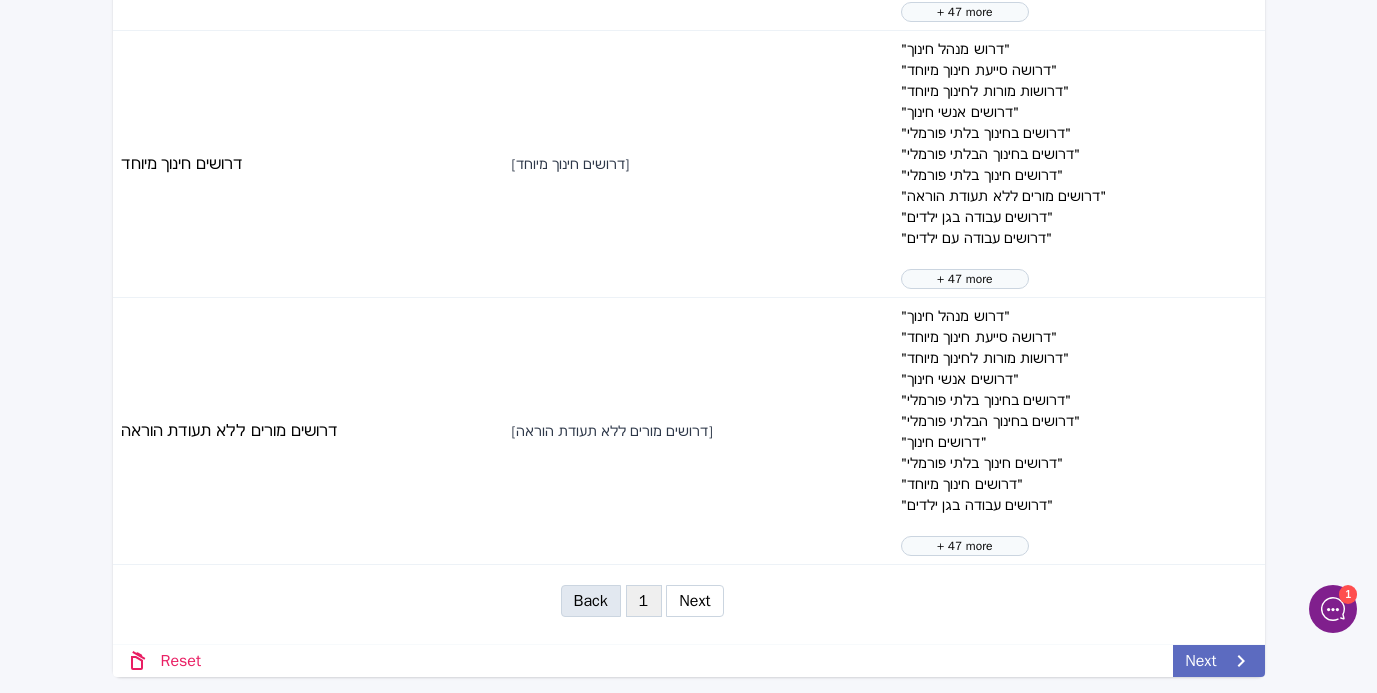 click on "Next" at bounding box center (1218, 661) 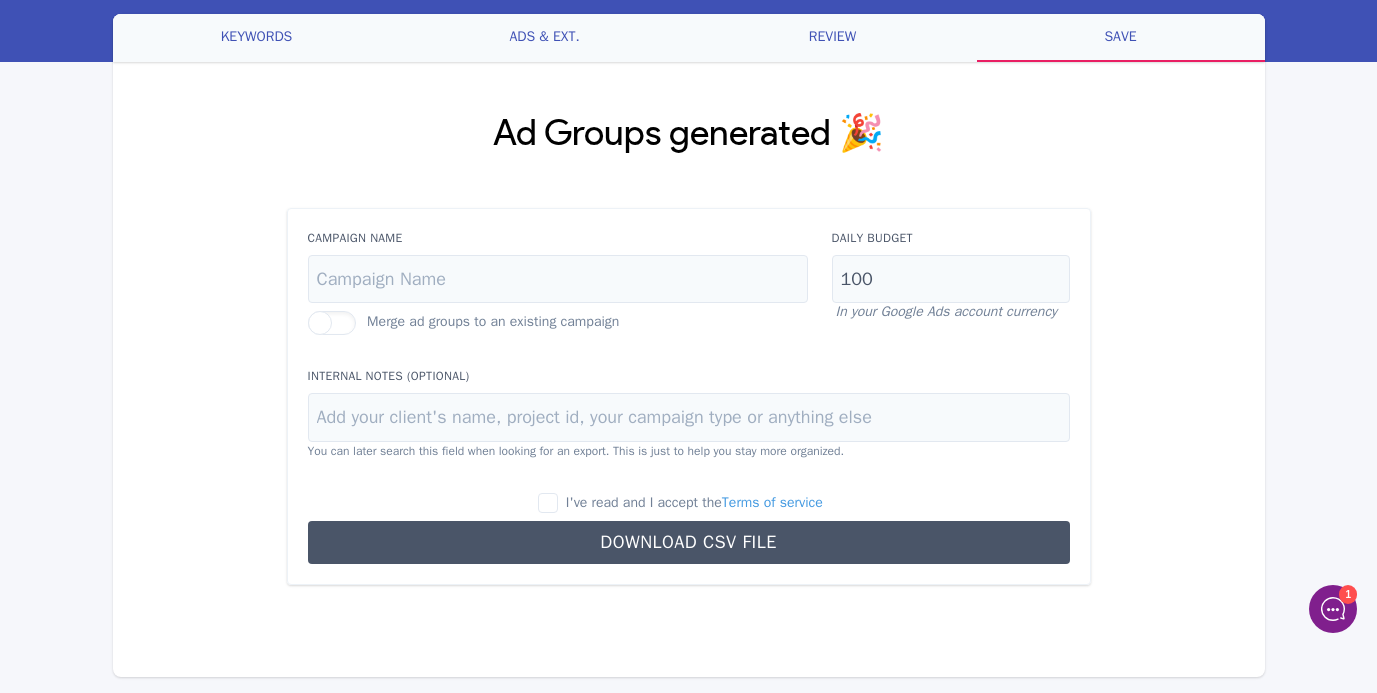 scroll, scrollTop: 81, scrollLeft: 0, axis: vertical 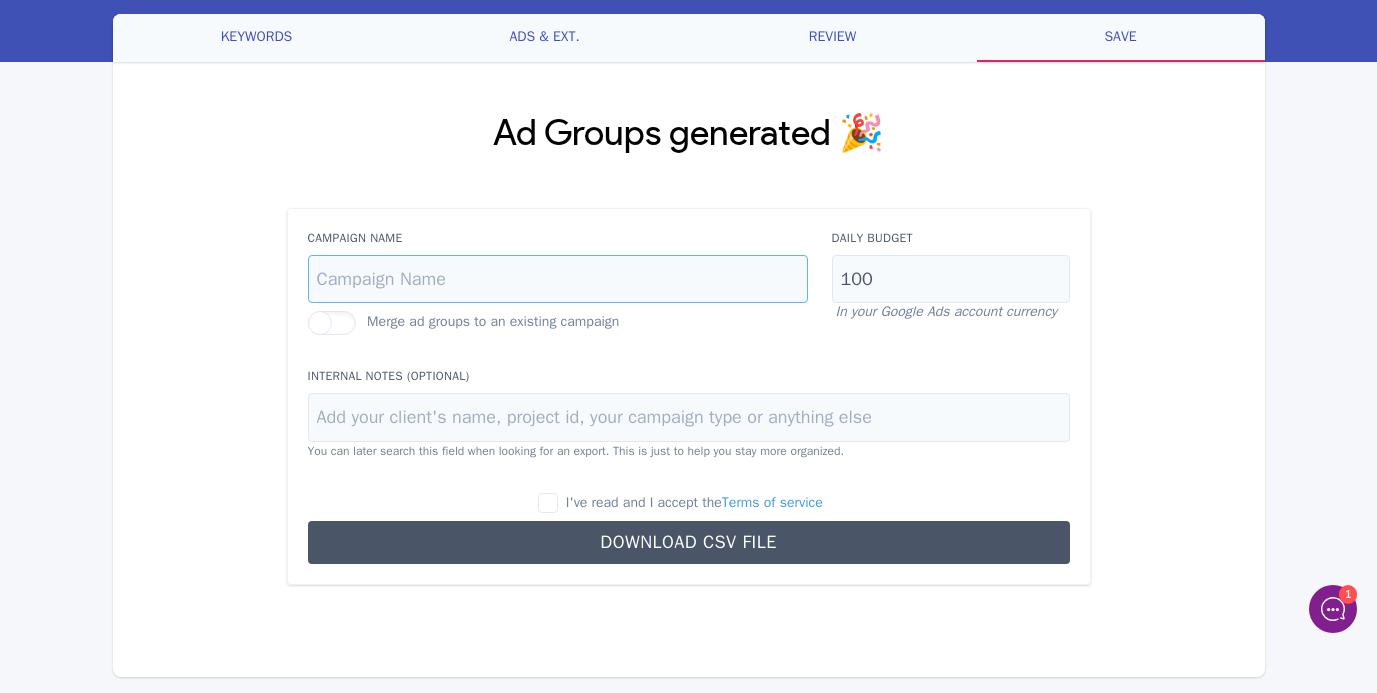 click on "Campaign Name" at bounding box center [558, 279] 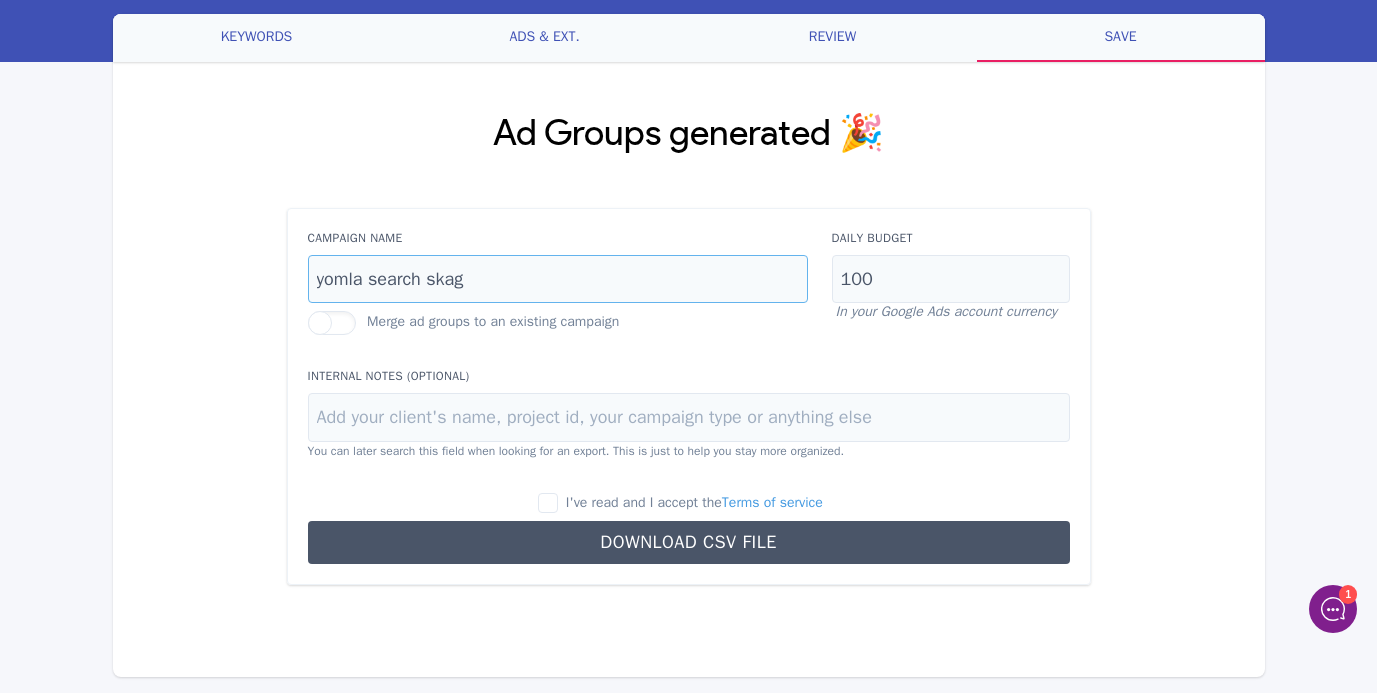 type on "yomla search skag" 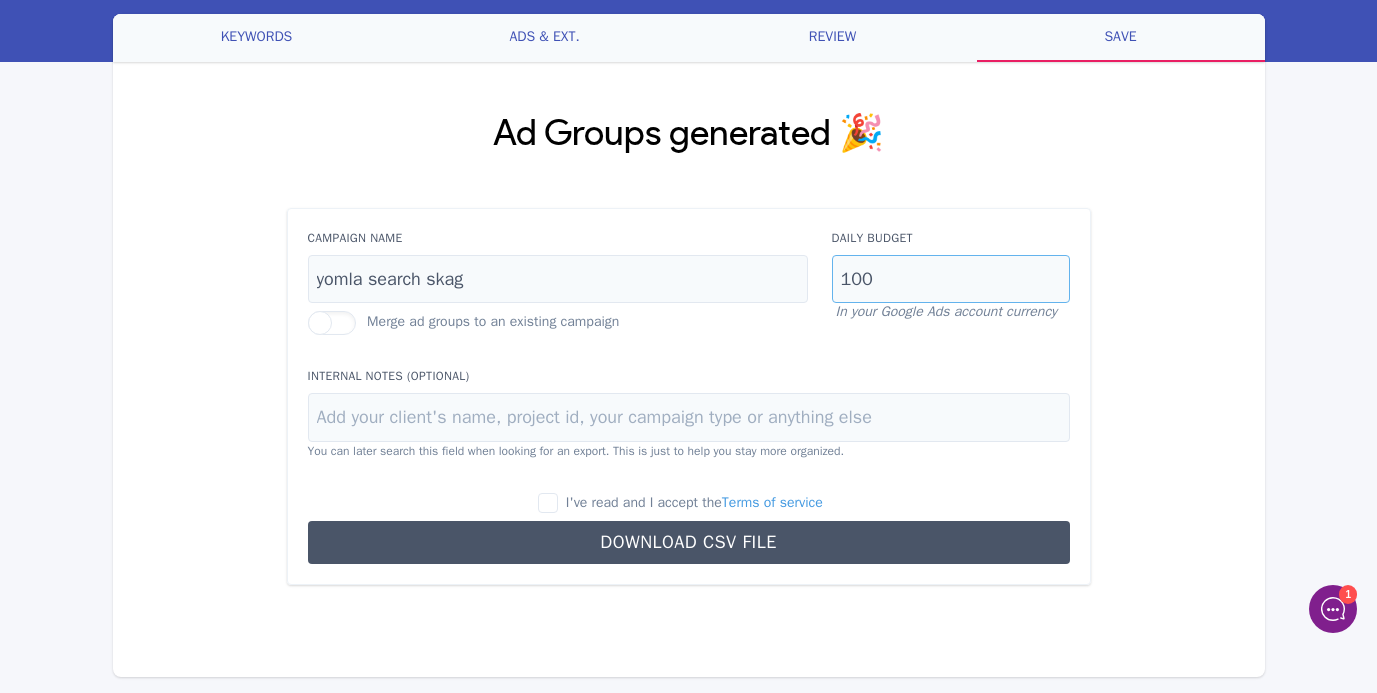 click on "100" at bounding box center (951, 279) 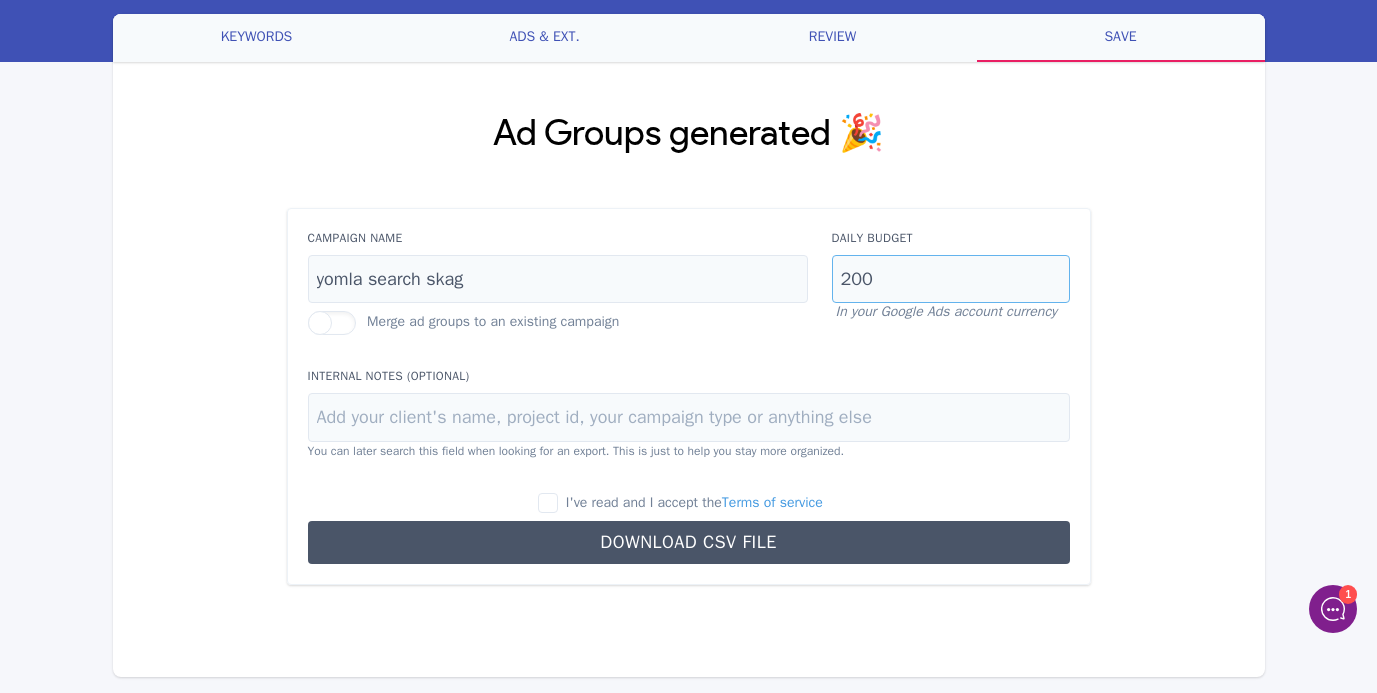 type on "200" 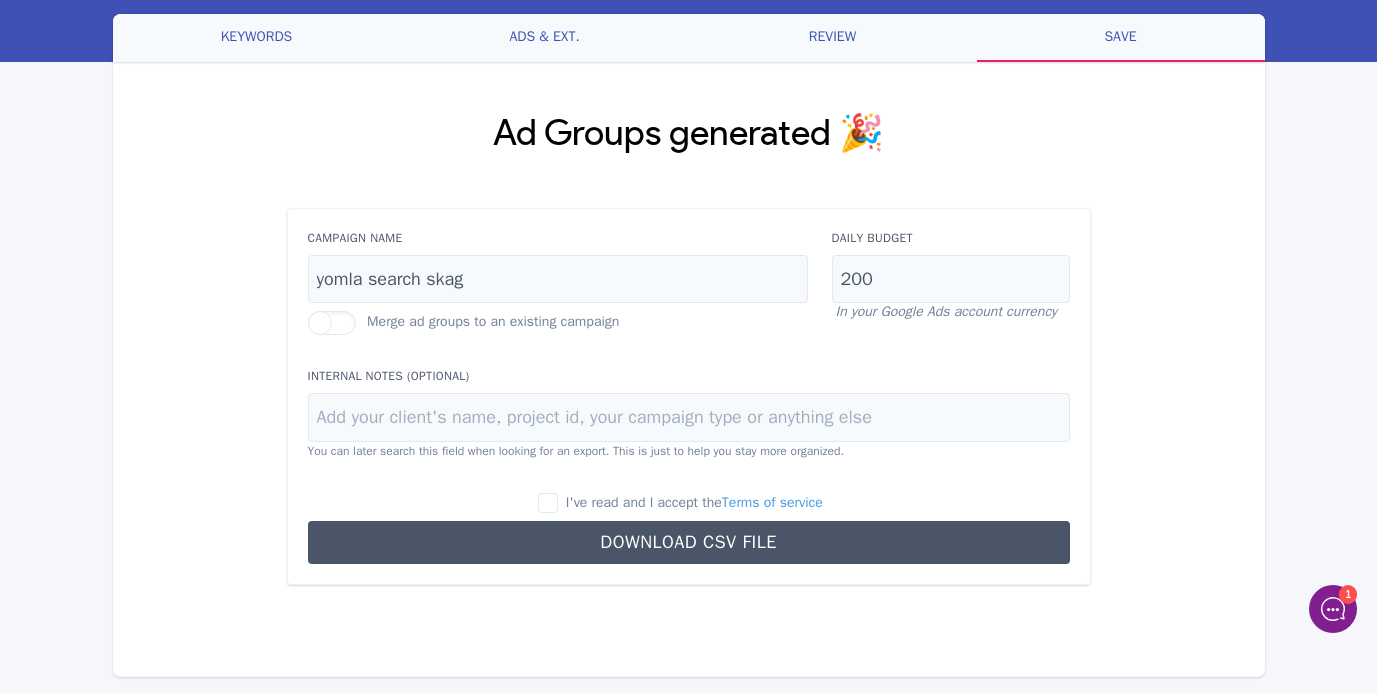 click on "I've read and I accept the  Terms of service" at bounding box center [694, 502] 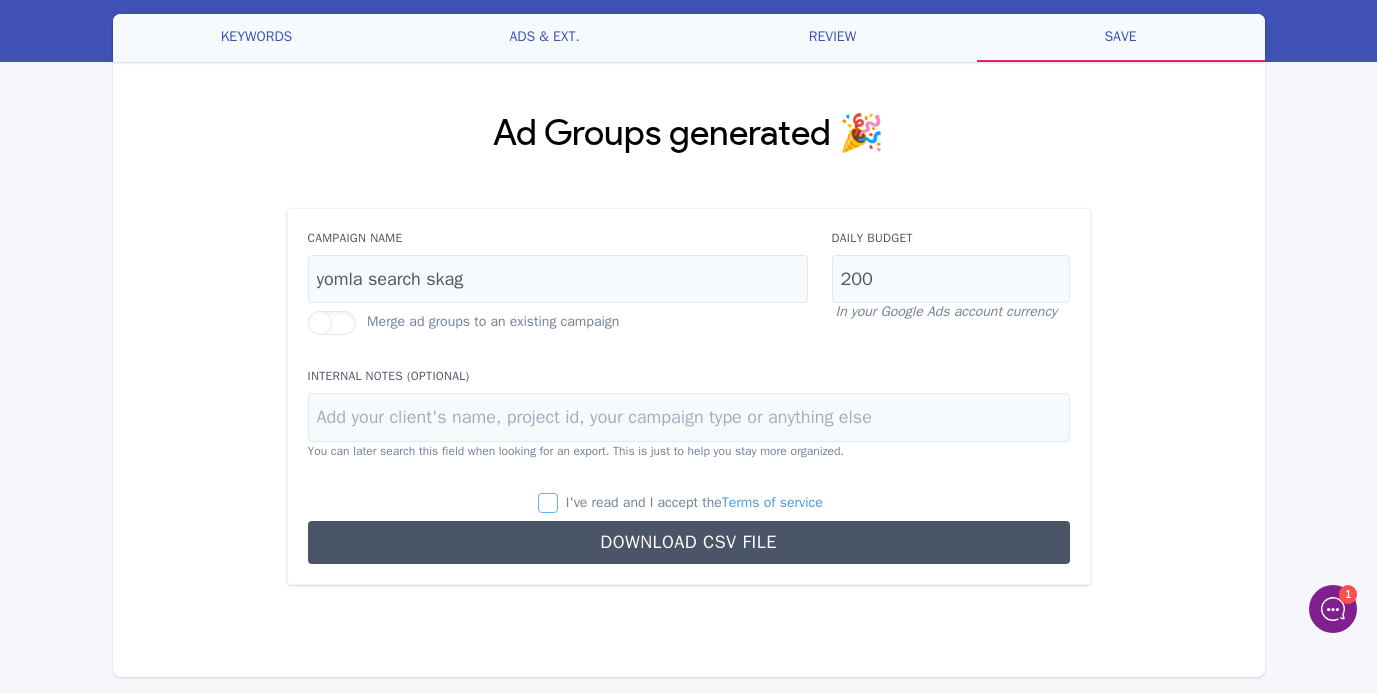 click on "I've read and I accept the  Terms of service" at bounding box center (548, 503) 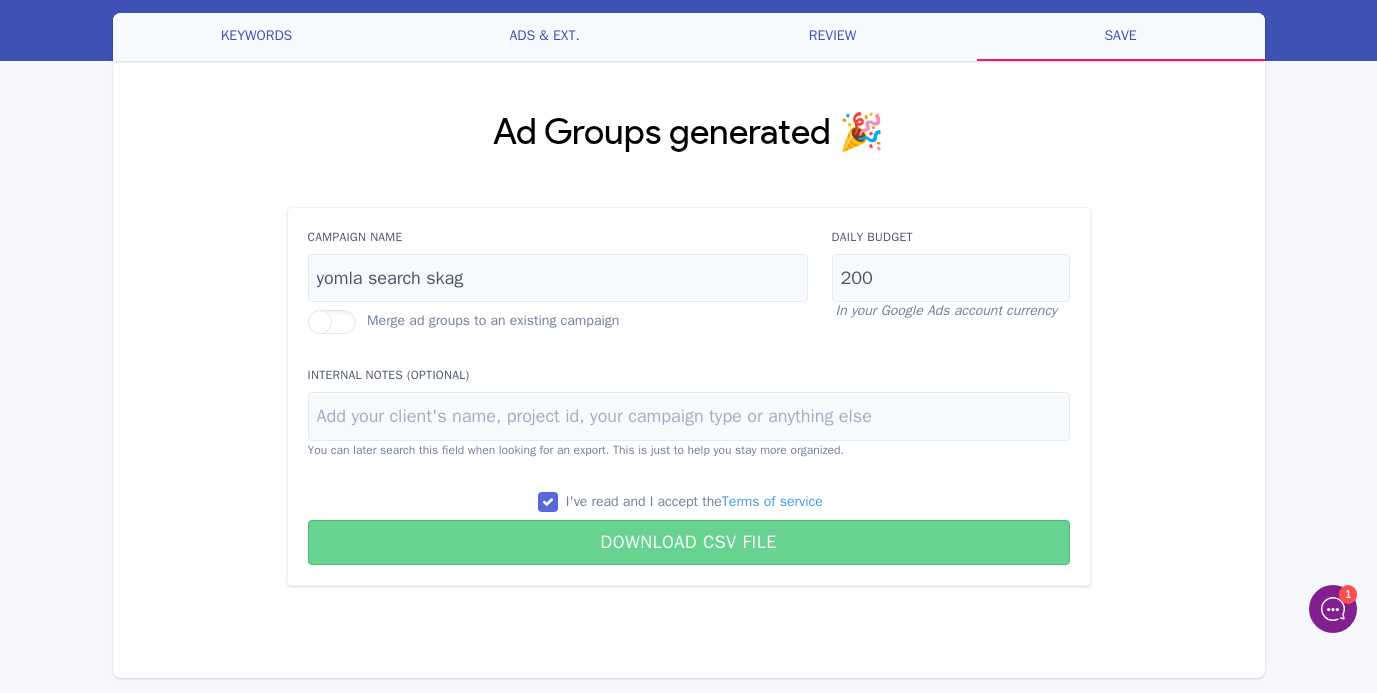 click on "Download CSV File" at bounding box center (689, 542) 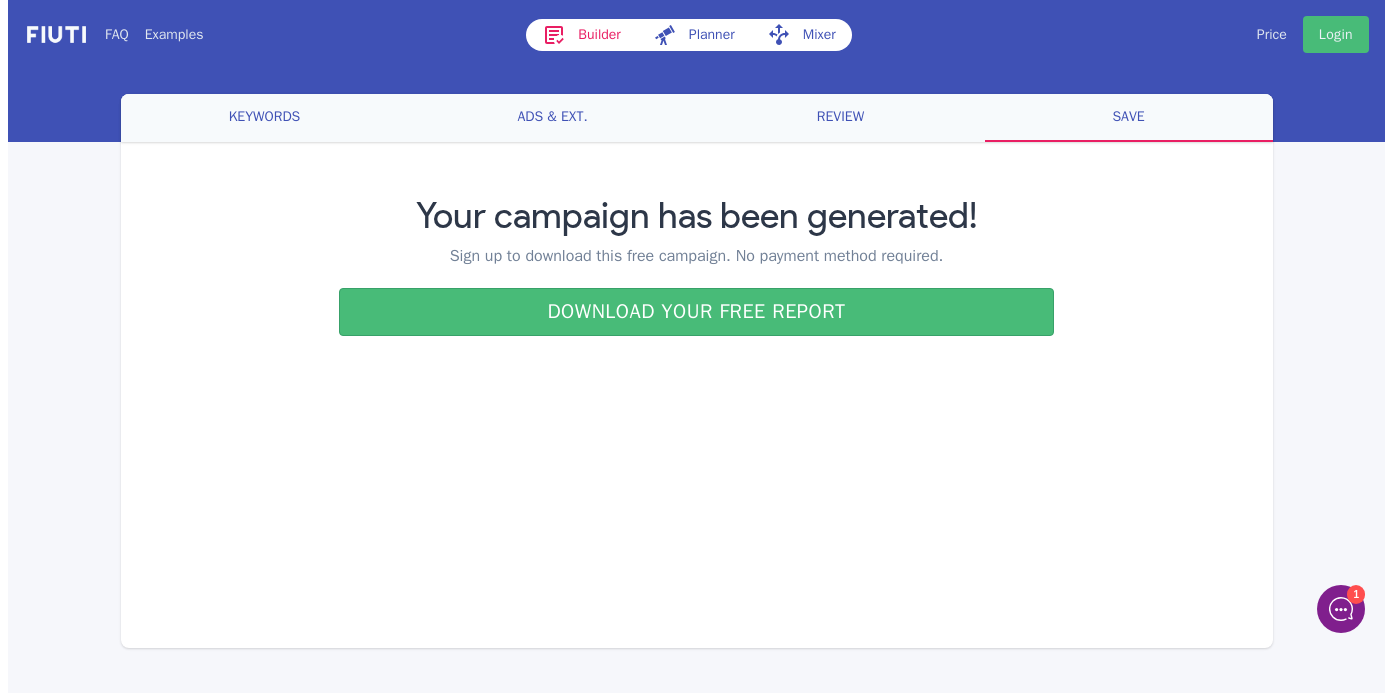 scroll, scrollTop: 0, scrollLeft: 0, axis: both 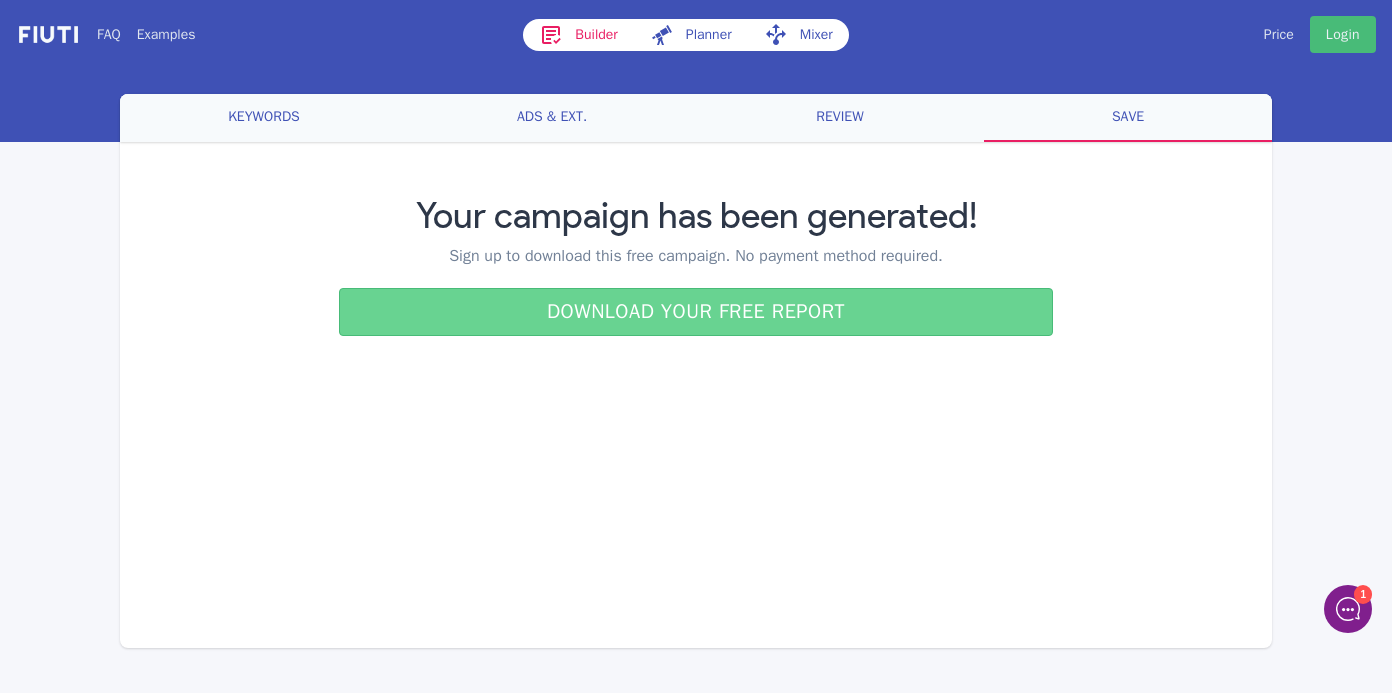 click on "Download your free report" at bounding box center [696, 312] 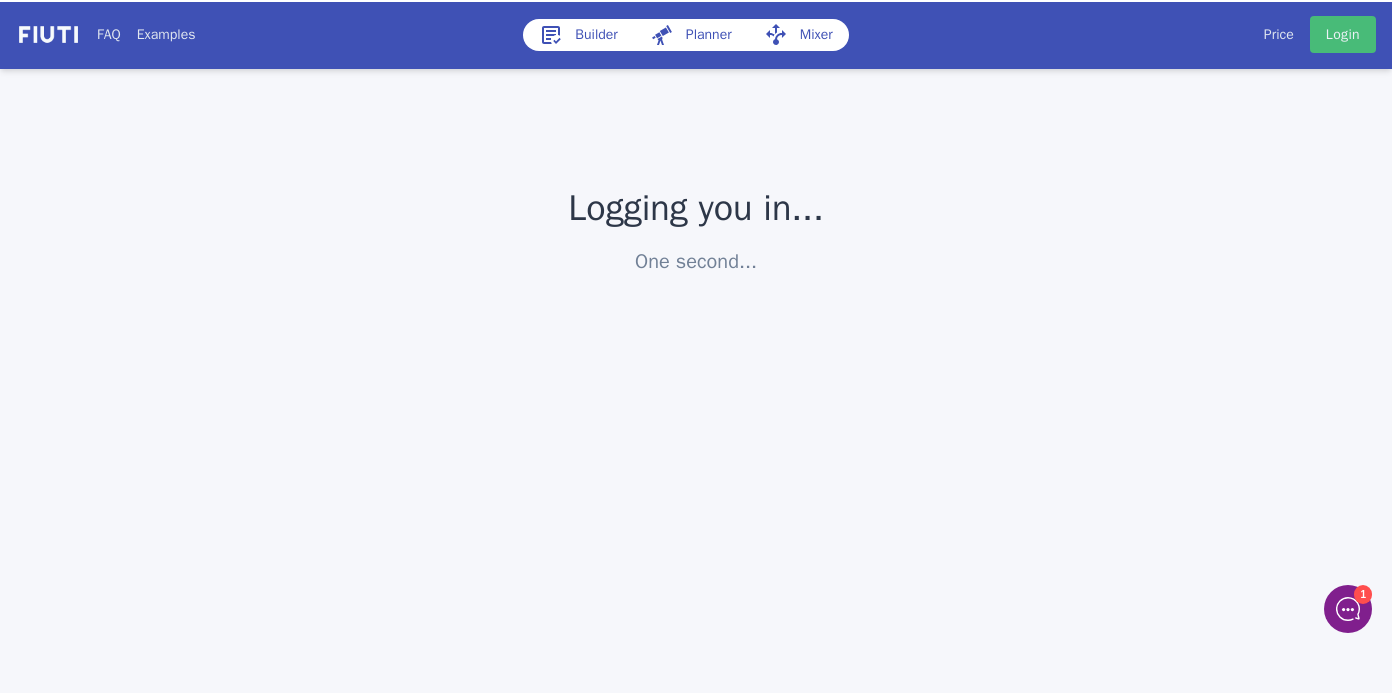 scroll, scrollTop: 0, scrollLeft: 0, axis: both 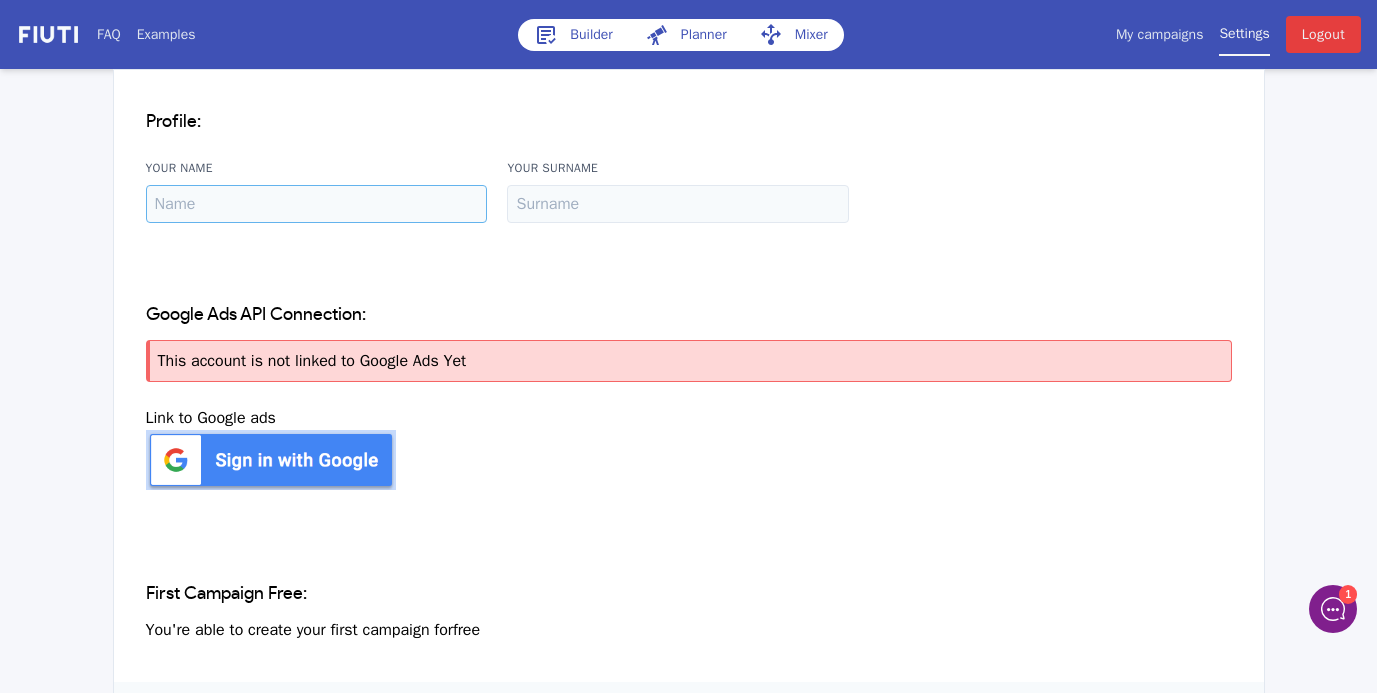 click on "Your Name" at bounding box center [317, 204] 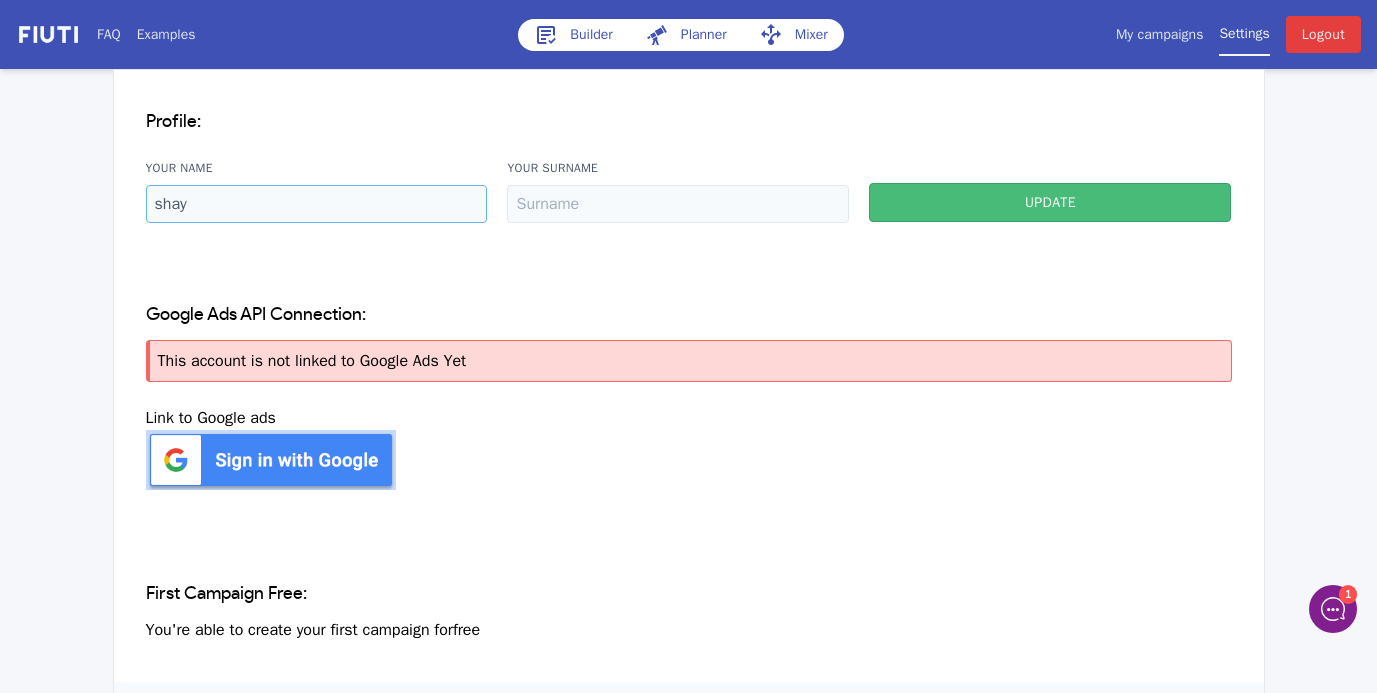type on "shay" 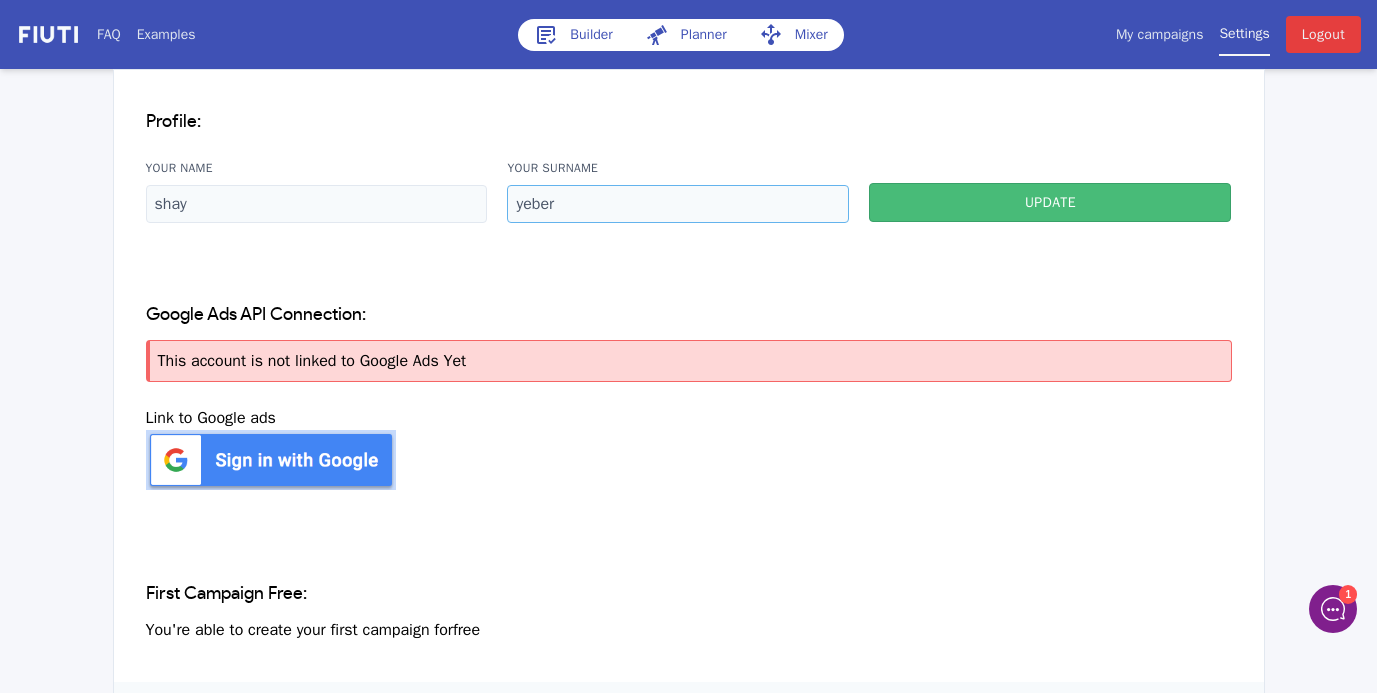 type on "yeber" 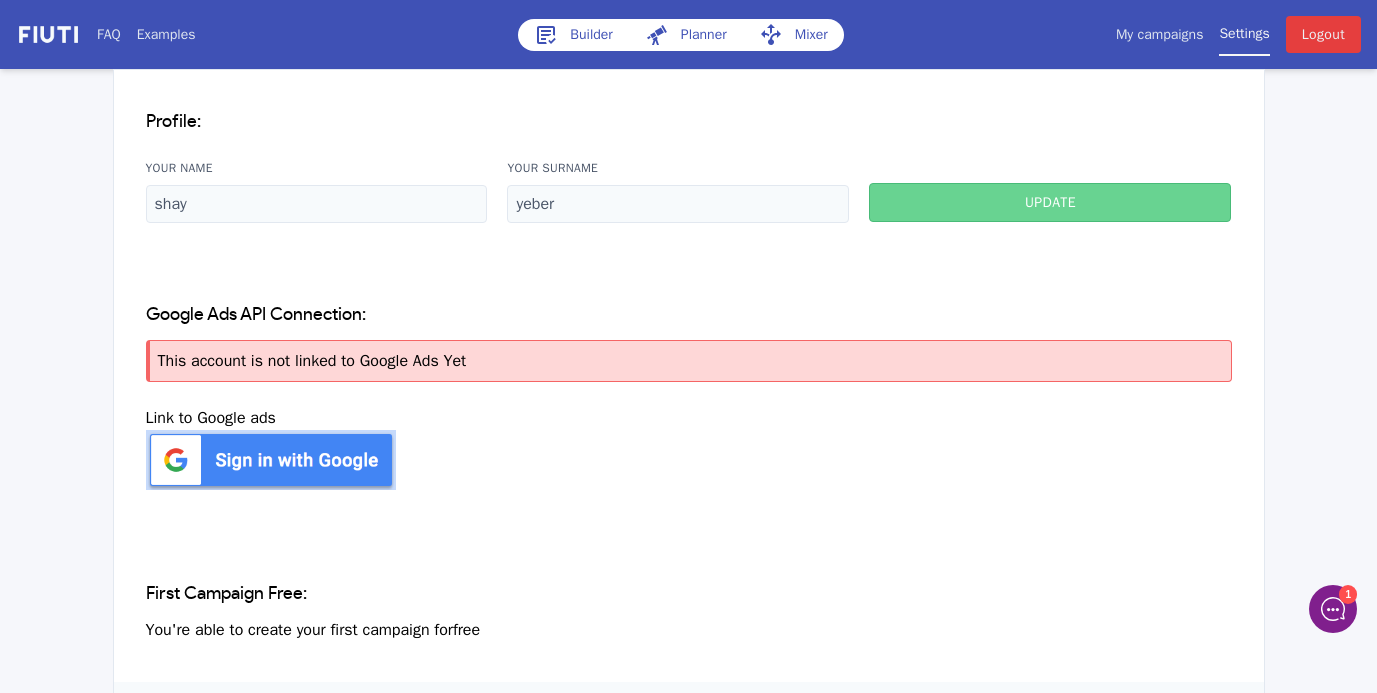 click on "Update" at bounding box center (1050, 202) 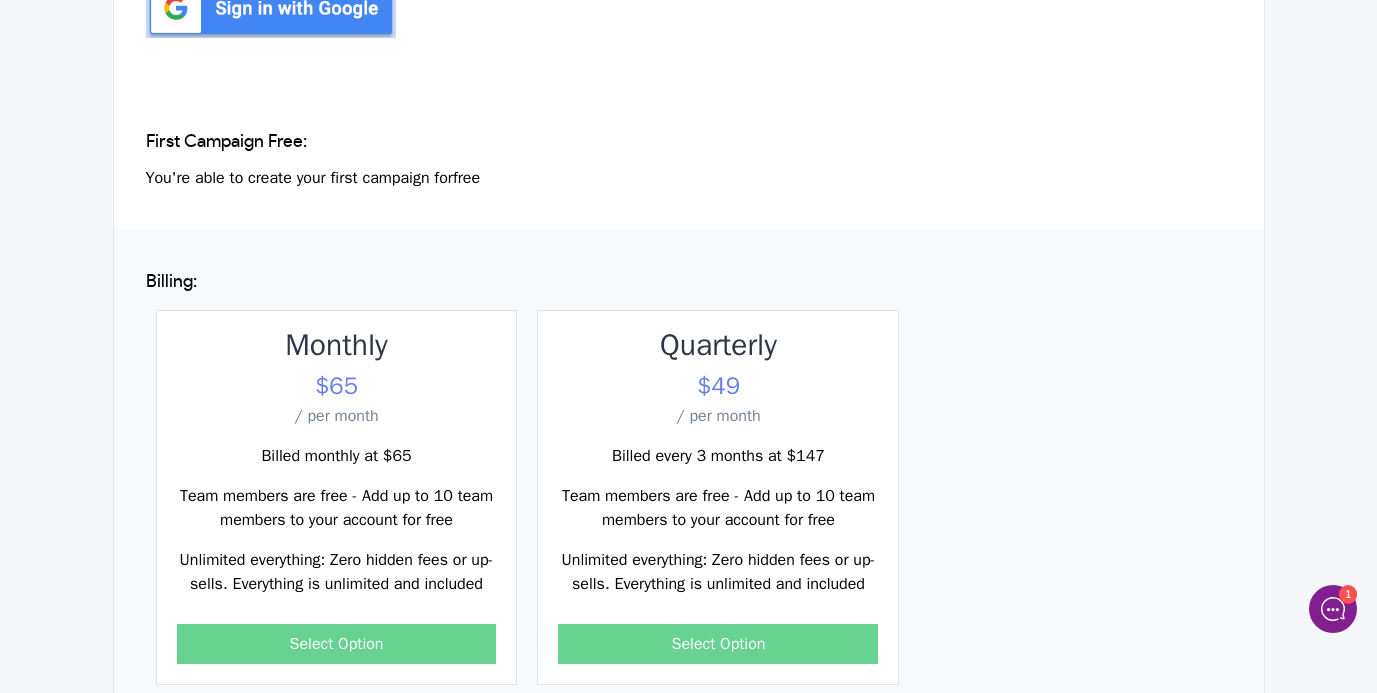 scroll, scrollTop: 540, scrollLeft: 0, axis: vertical 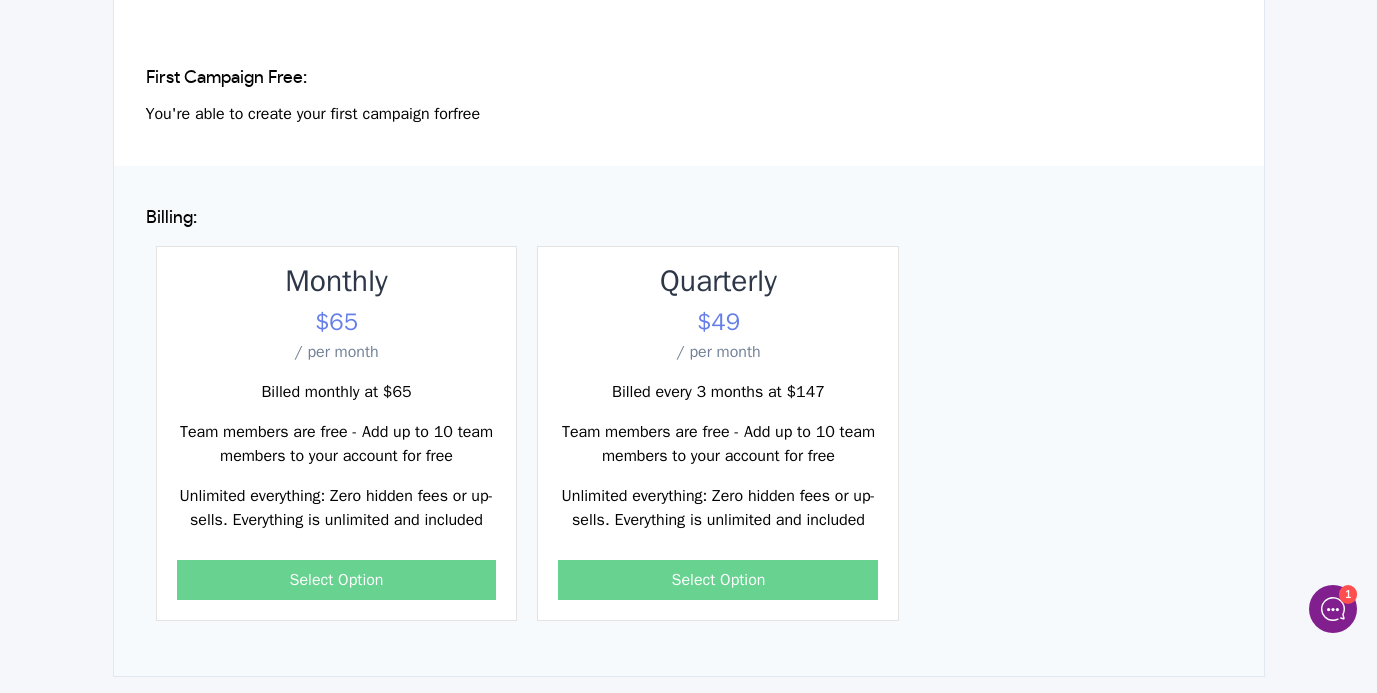 click on "You're able to create your first campaign for  free" at bounding box center [689, 114] 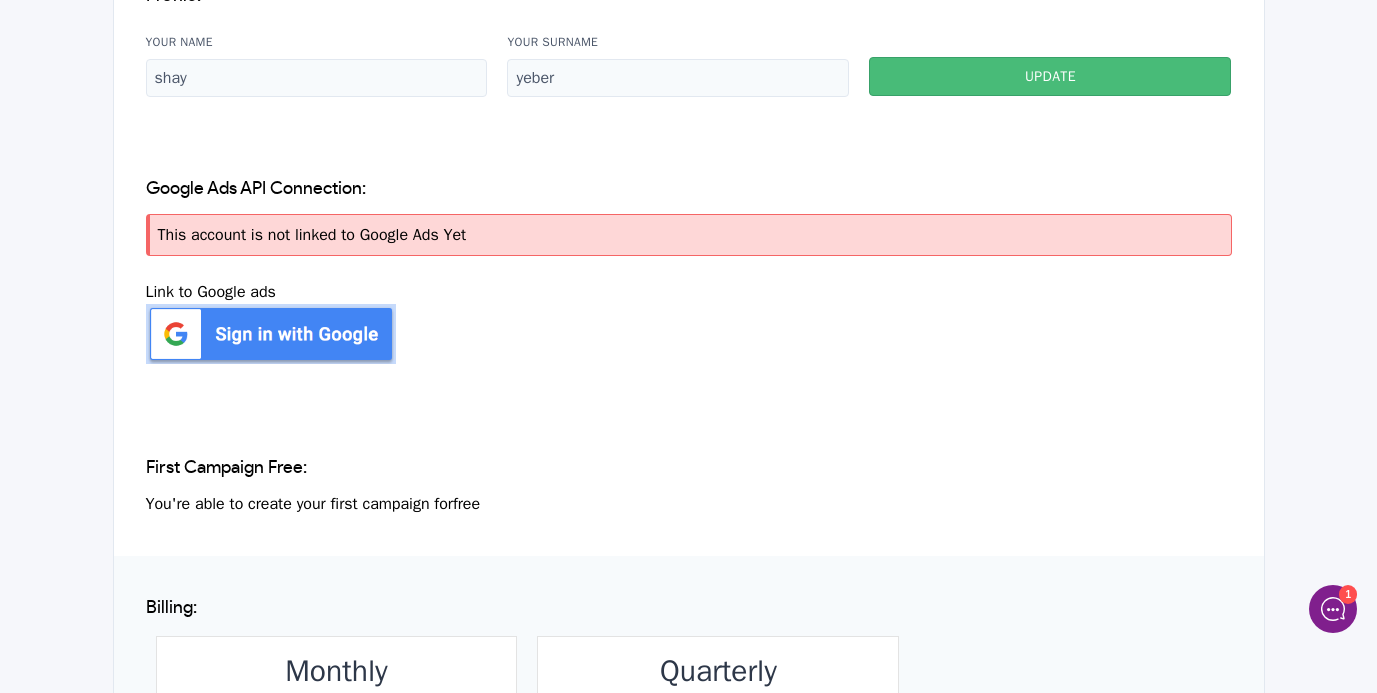 scroll, scrollTop: 0, scrollLeft: 0, axis: both 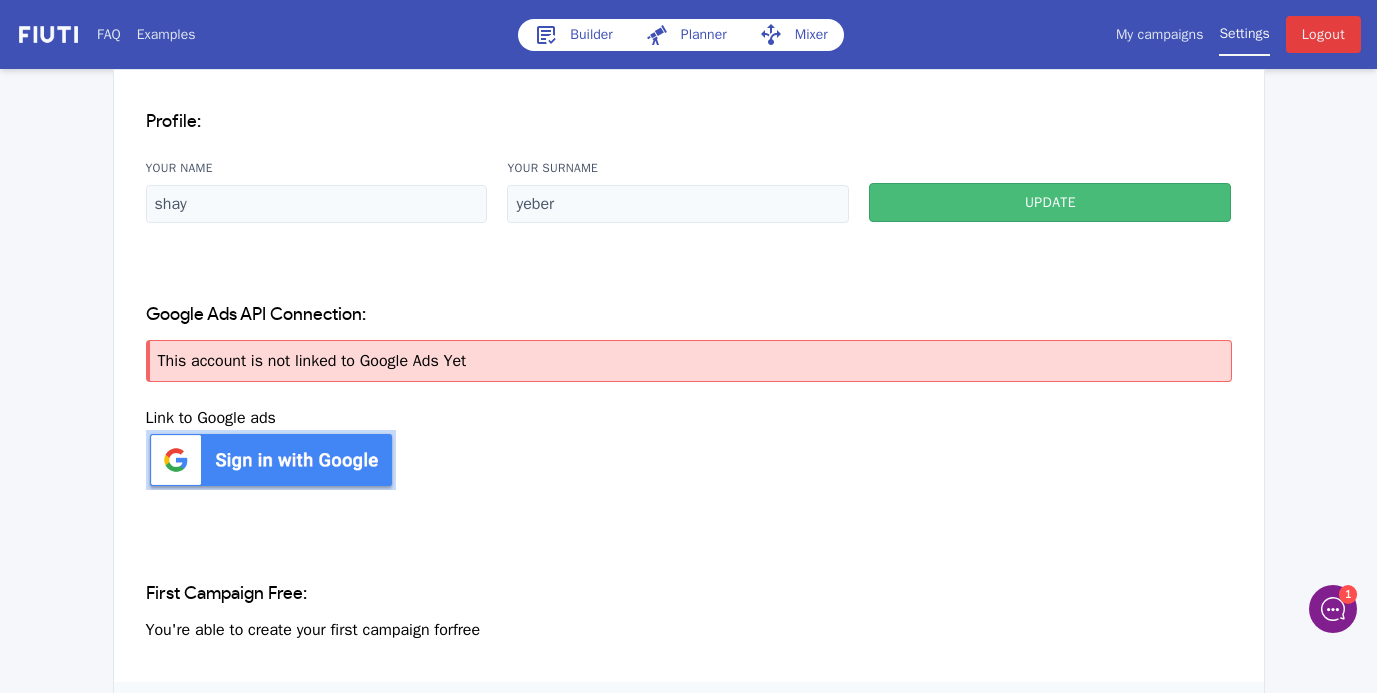 click at bounding box center (48, 34) 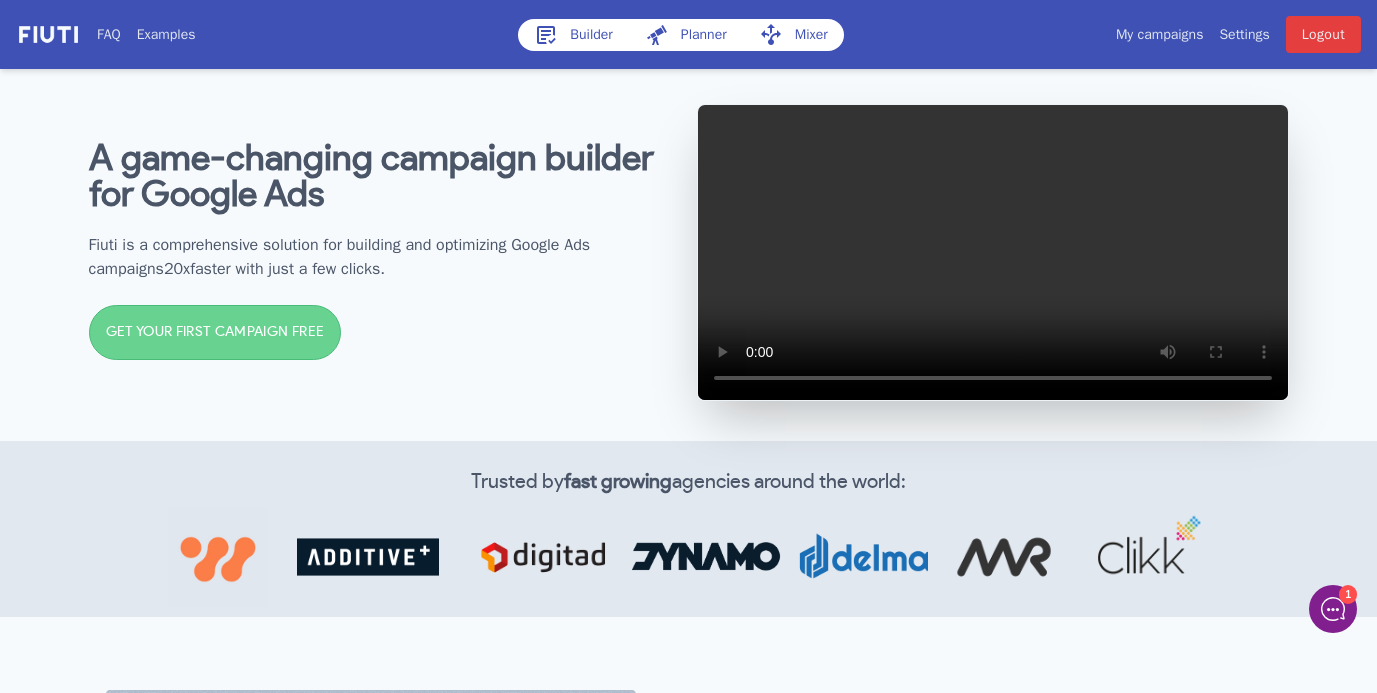 click on "Planner" at bounding box center [686, 35] 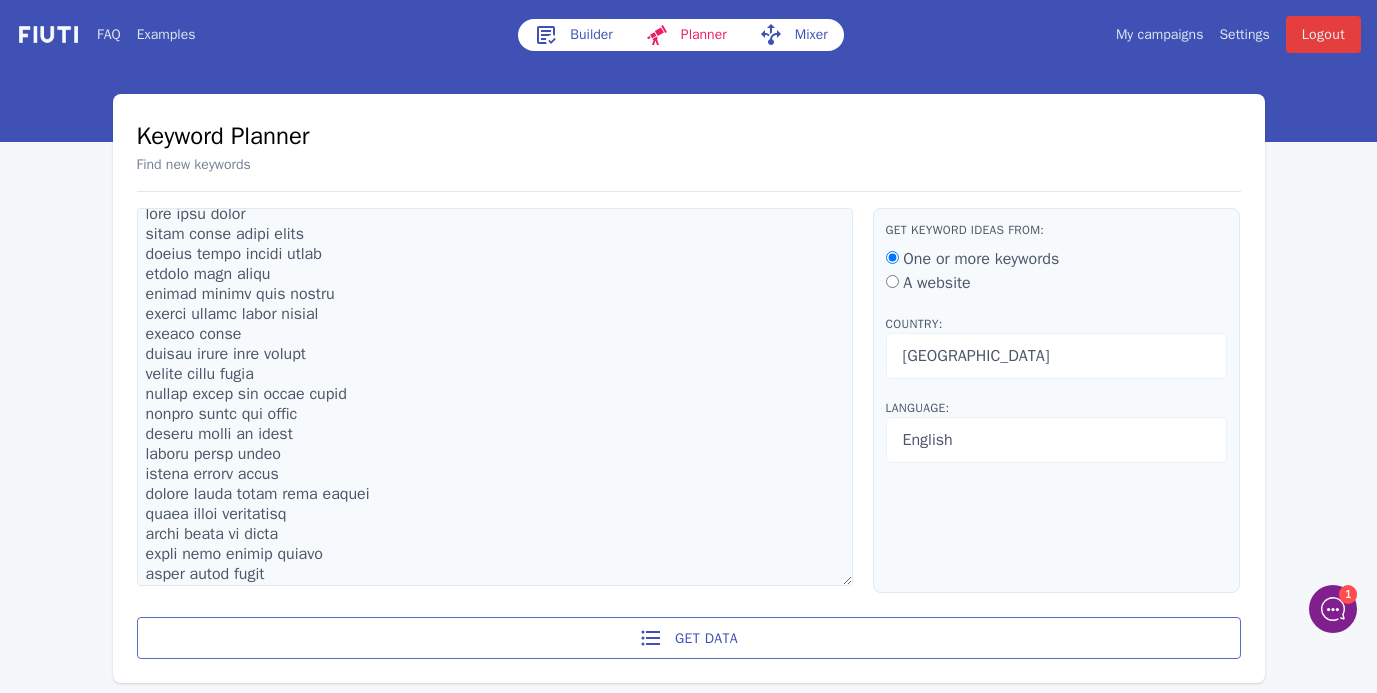 scroll, scrollTop: 23, scrollLeft: 0, axis: vertical 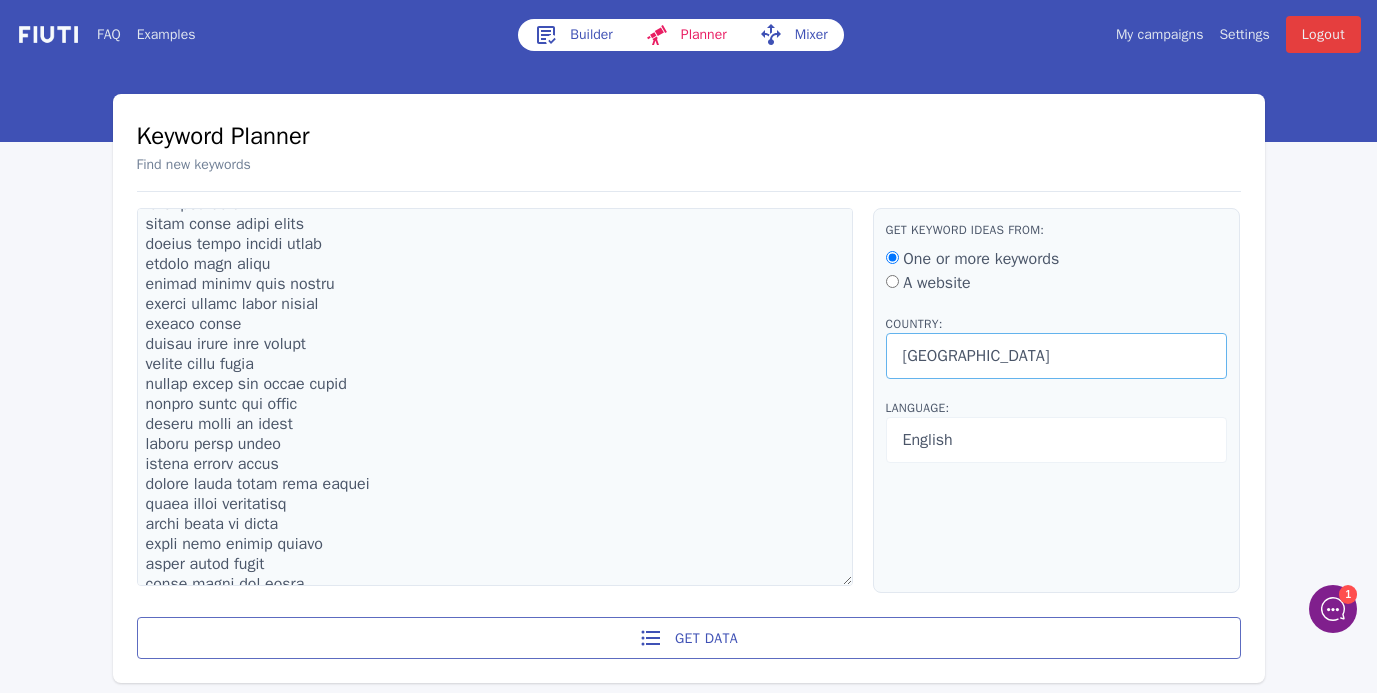 click on "[GEOGRAPHIC_DATA] [GEOGRAPHIC_DATA] [GEOGRAPHIC_DATA] [US_STATE] [GEOGRAPHIC_DATA] [GEOGRAPHIC_DATA] [GEOGRAPHIC_DATA] [GEOGRAPHIC_DATA] [GEOGRAPHIC_DATA] [GEOGRAPHIC_DATA] [GEOGRAPHIC_DATA] [GEOGRAPHIC_DATA] [GEOGRAPHIC_DATA] [GEOGRAPHIC_DATA] [GEOGRAPHIC_DATA] [GEOGRAPHIC_DATA] [GEOGRAPHIC_DATA] [GEOGRAPHIC_DATA] [GEOGRAPHIC_DATA] [GEOGRAPHIC_DATA] [GEOGRAPHIC_DATA] [GEOGRAPHIC_DATA] [GEOGRAPHIC_DATA] [GEOGRAPHIC_DATA] [GEOGRAPHIC_DATA] [GEOGRAPHIC_DATA] [GEOGRAPHIC_DATA] [GEOGRAPHIC_DATA] [GEOGRAPHIC_DATA] [GEOGRAPHIC_DATA] [GEOGRAPHIC_DATA] [GEOGRAPHIC_DATA] [GEOGRAPHIC_DATA] [GEOGRAPHIC_DATA] [GEOGRAPHIC_DATA] [GEOGRAPHIC_DATA] [GEOGRAPHIC_DATA] [GEOGRAPHIC_DATA] [GEOGRAPHIC_DATA] [GEOGRAPHIC_DATA] [GEOGRAPHIC_DATA] [GEOGRAPHIC_DATA] [GEOGRAPHIC_DATA] [GEOGRAPHIC_DATA] [GEOGRAPHIC_DATA] [GEOGRAPHIC_DATA] d'Ivoire [GEOGRAPHIC_DATA] [GEOGRAPHIC_DATA] [GEOGRAPHIC_DATA] [GEOGRAPHIC_DATA] [GEOGRAPHIC_DATA] [GEOGRAPHIC_DATA] [GEOGRAPHIC_DATA] [GEOGRAPHIC_DATA] [GEOGRAPHIC_DATA] [GEOGRAPHIC_DATA] [GEOGRAPHIC_DATA] [GEOGRAPHIC_DATA] [GEOGRAPHIC_DATA] [GEOGRAPHIC_DATA] [GEOGRAPHIC_DATA] [GEOGRAPHIC_DATA] [US_STATE] [GEOGRAPHIC_DATA] [GEOGRAPHIC_DATA] [GEOGRAPHIC_DATA] [GEOGRAPHIC_DATA] [GEOGRAPHIC_DATA] and Antarctic Lands [GEOGRAPHIC_DATA] [US_STATE] [GEOGRAPHIC_DATA] [GEOGRAPHIC_DATA] [GEOGRAPHIC_DATA] [GEOGRAPHIC_DATA] [US_STATE] [GEOGRAPHIC_DATA] [GEOGRAPHIC_DATA] [GEOGRAPHIC_DATA] [GEOGRAPHIC_DATA] [GEOGRAPHIC_DATA] [GEOGRAPHIC_DATA] [GEOGRAPHIC_DATA][PERSON_NAME] [GEOGRAPHIC_DATA] [GEOGRAPHIC_DATA] [GEOGRAPHIC_DATA] [GEOGRAPHIC_DATA] [GEOGRAPHIC_DATA] [GEOGRAPHIC_DATA] [GEOGRAPHIC_DATA] [GEOGRAPHIC_DATA] [GEOGRAPHIC_DATA] [GEOGRAPHIC_DATA] [GEOGRAPHIC_DATA] [GEOGRAPHIC_DATA] [GEOGRAPHIC_DATA] [GEOGRAPHIC_DATA] [GEOGRAPHIC_DATA] [GEOGRAPHIC_DATA] [GEOGRAPHIC_DATA]" at bounding box center (1057, 356) 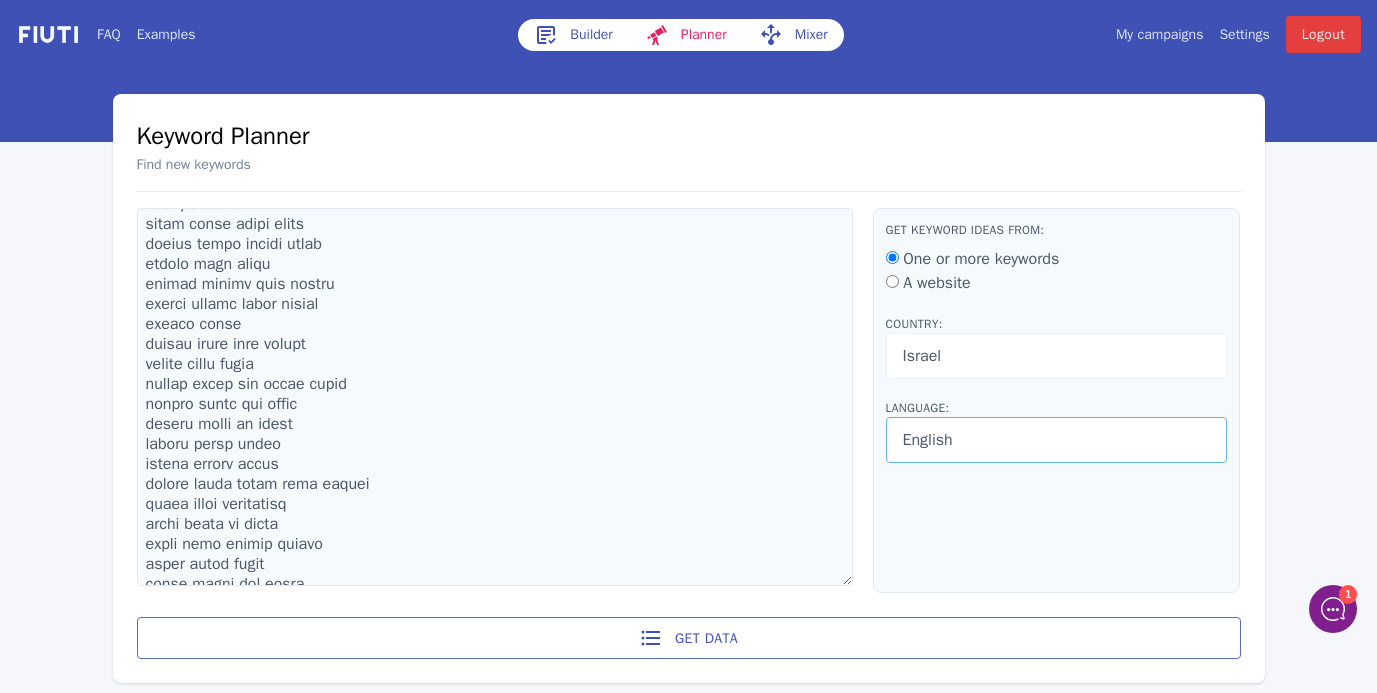 click on "Arabic Bengali Bulgarian Catalan Chinese (simplified) Chinese (traditional) Croatian Czech Danish Dutch English Estonian Filipino Finnish French German Greek Hebrew Hindi Hungarian Icelandic Indonesian Italian Japanese Korean Latvian Lithuanian Malay Norwegian Persian Polish Portuguese Romanian Russian Serbian Slovak Slovenian Spanish Swedish Tamil Telugu Thai Turkish Ukrainian Urdu Vietnamese" at bounding box center (1057, 440) 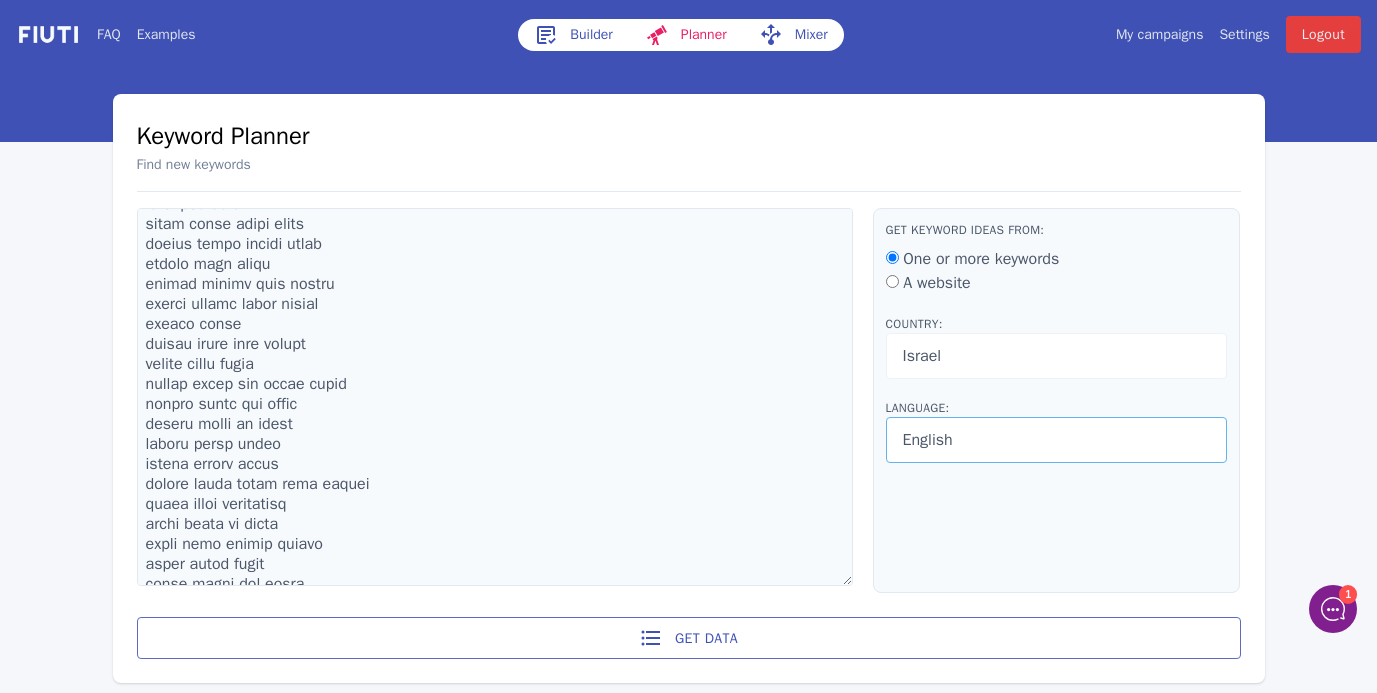 select on "1027" 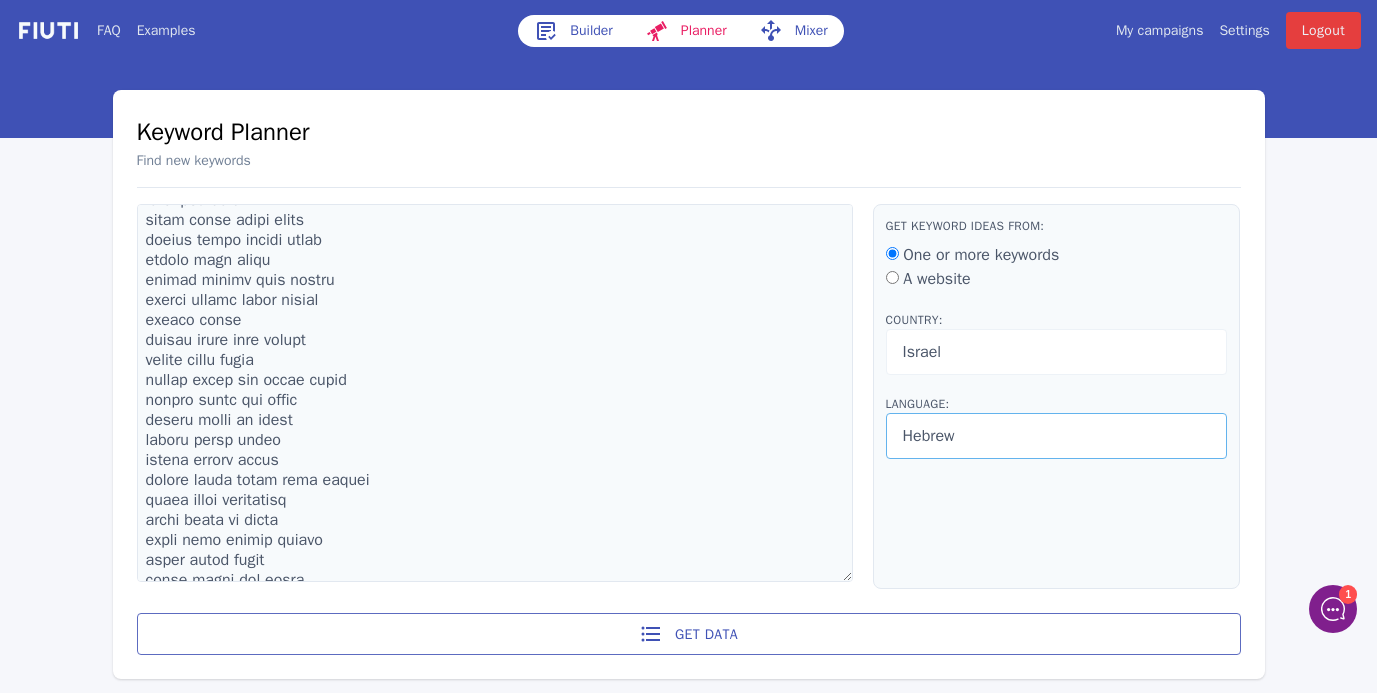 scroll, scrollTop: 5, scrollLeft: 0, axis: vertical 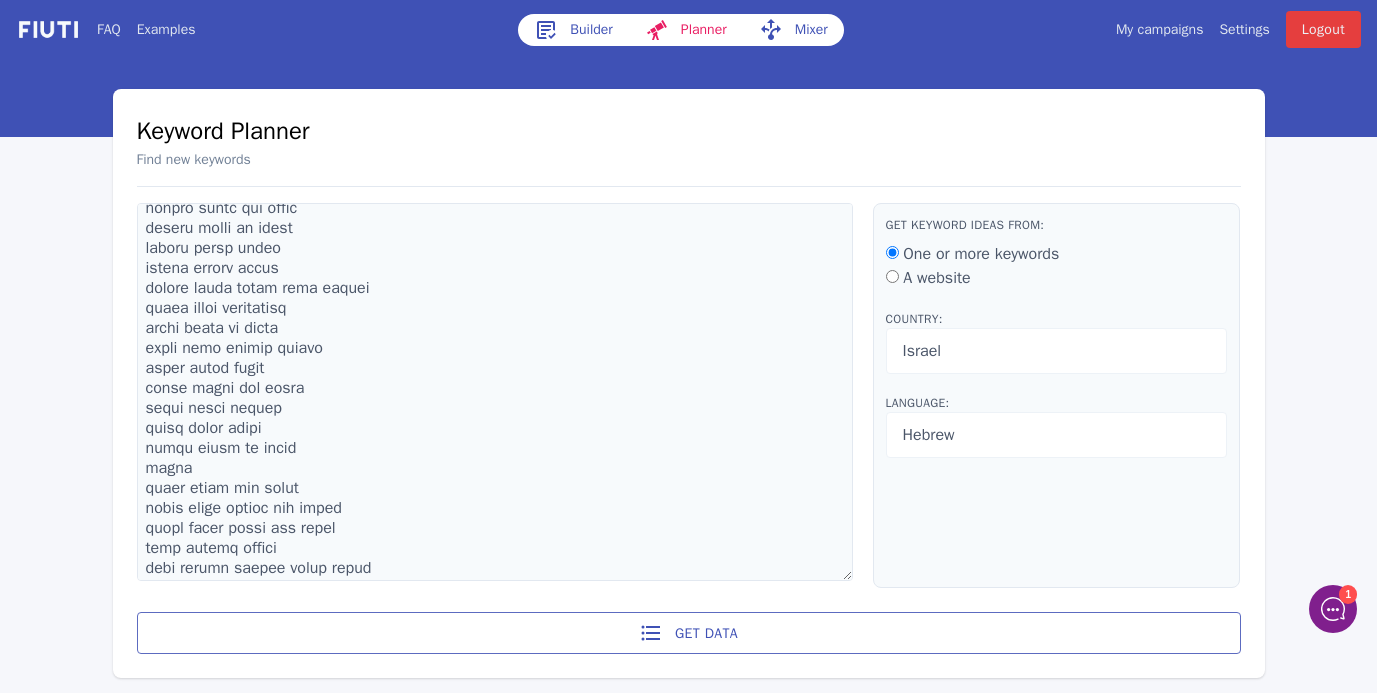 click on "Builder" at bounding box center [573, 30] 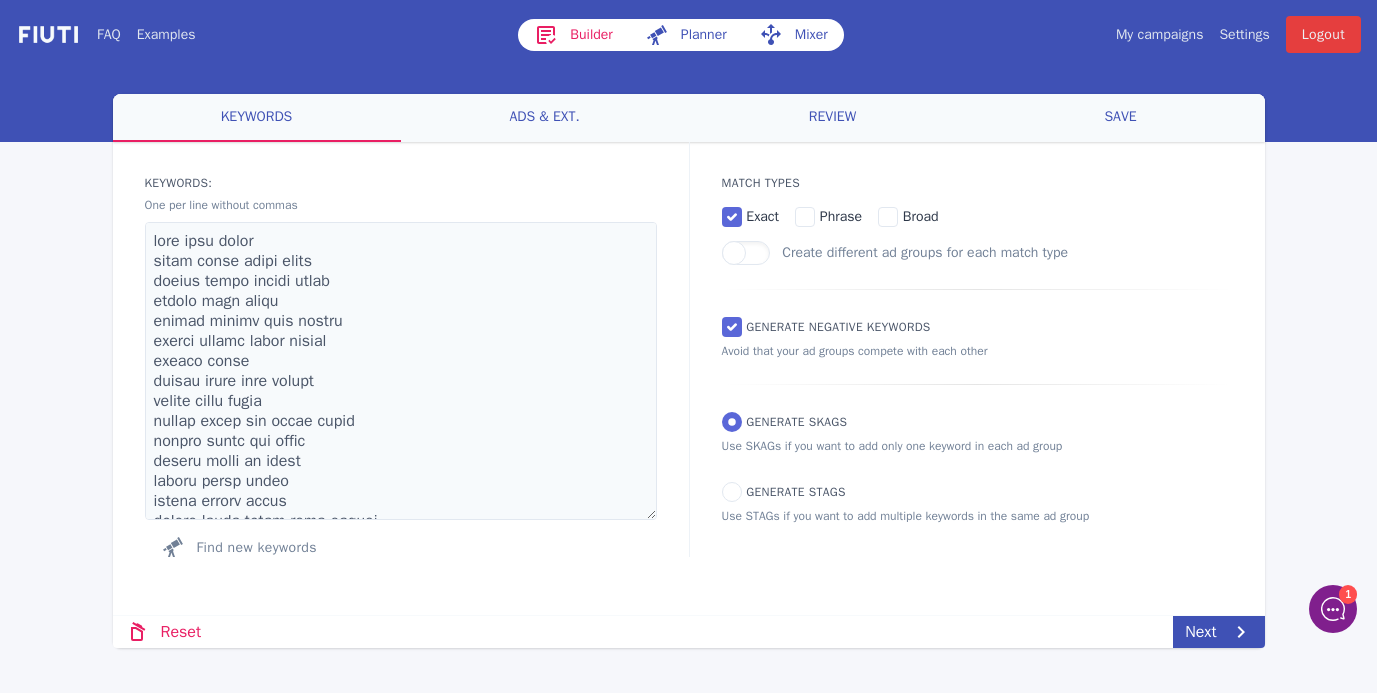 scroll, scrollTop: 0, scrollLeft: 0, axis: both 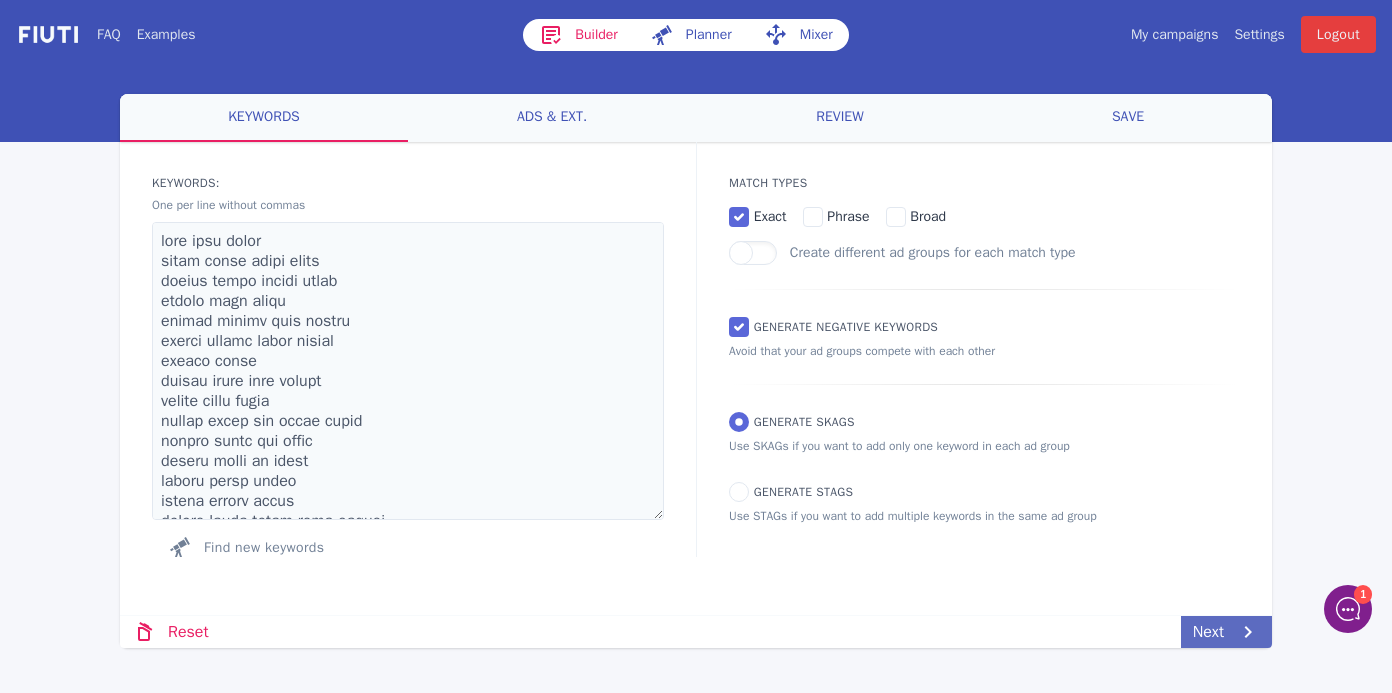 click on "Next" at bounding box center (1226, 632) 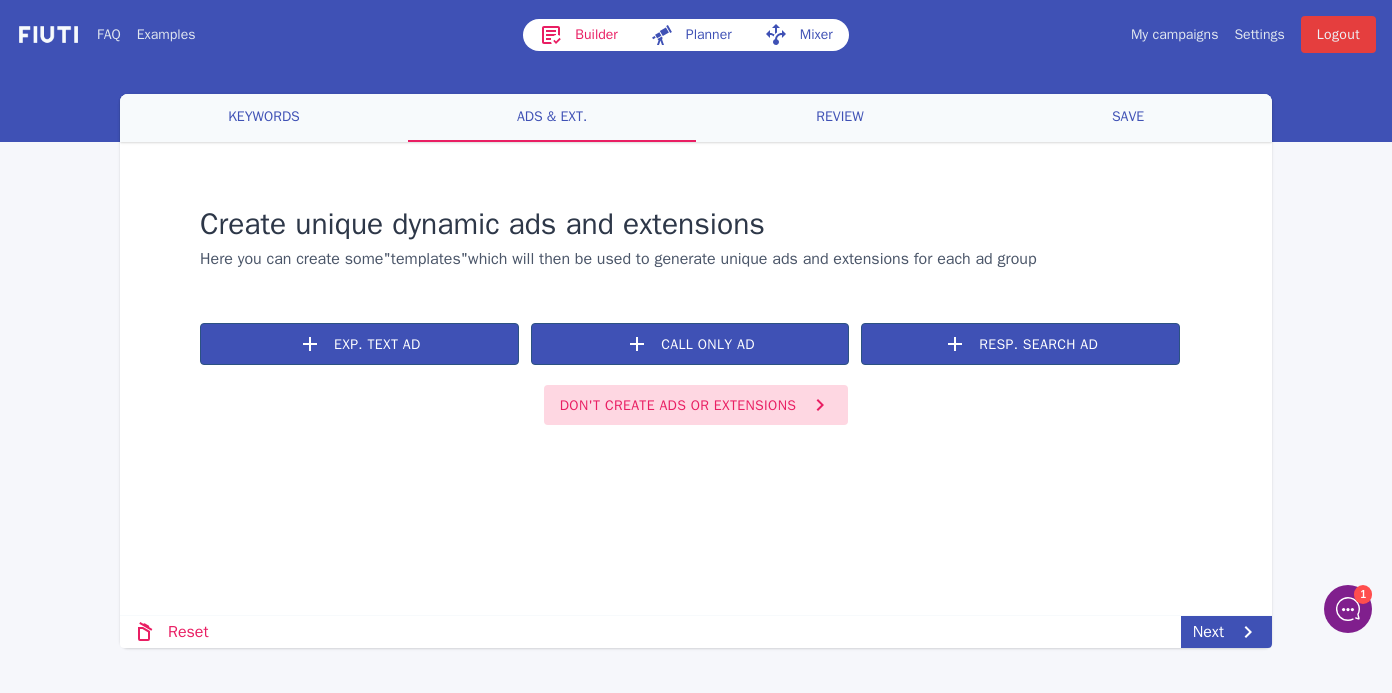 click on "Don't create ads or extensions" at bounding box center (696, 405) 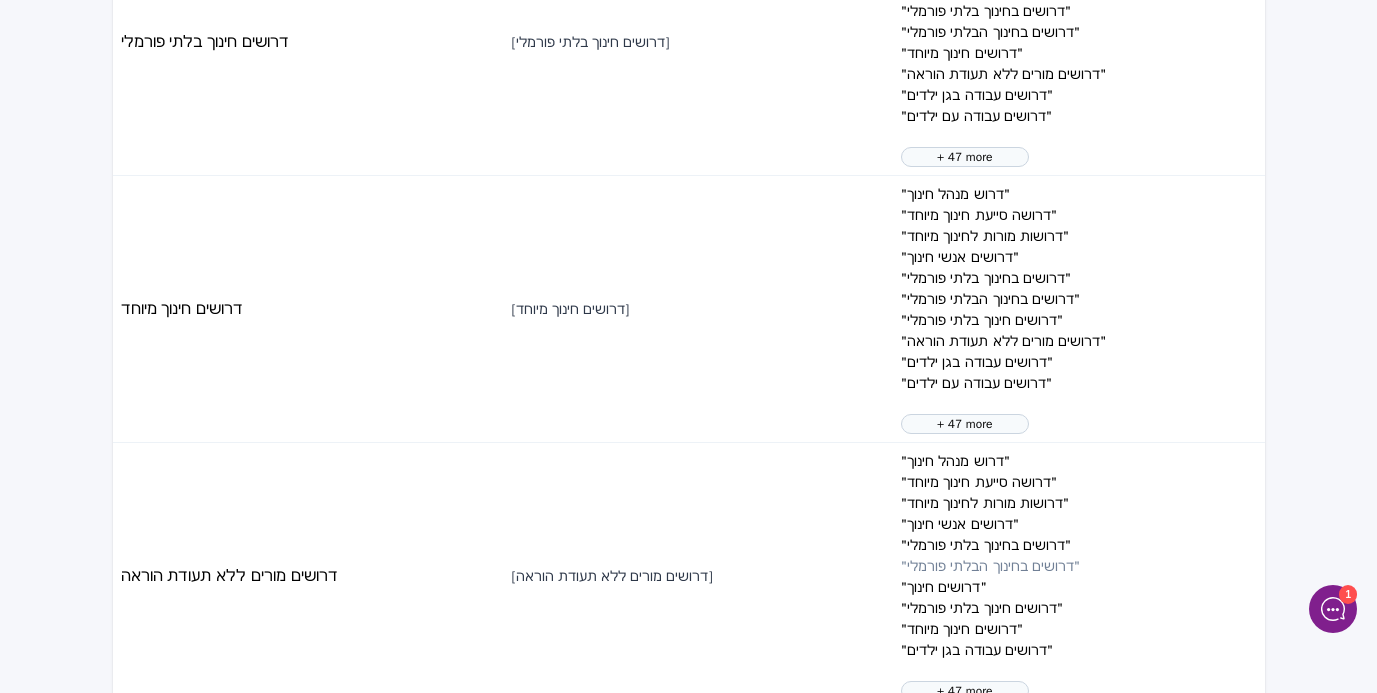 scroll, scrollTop: 2437, scrollLeft: 0, axis: vertical 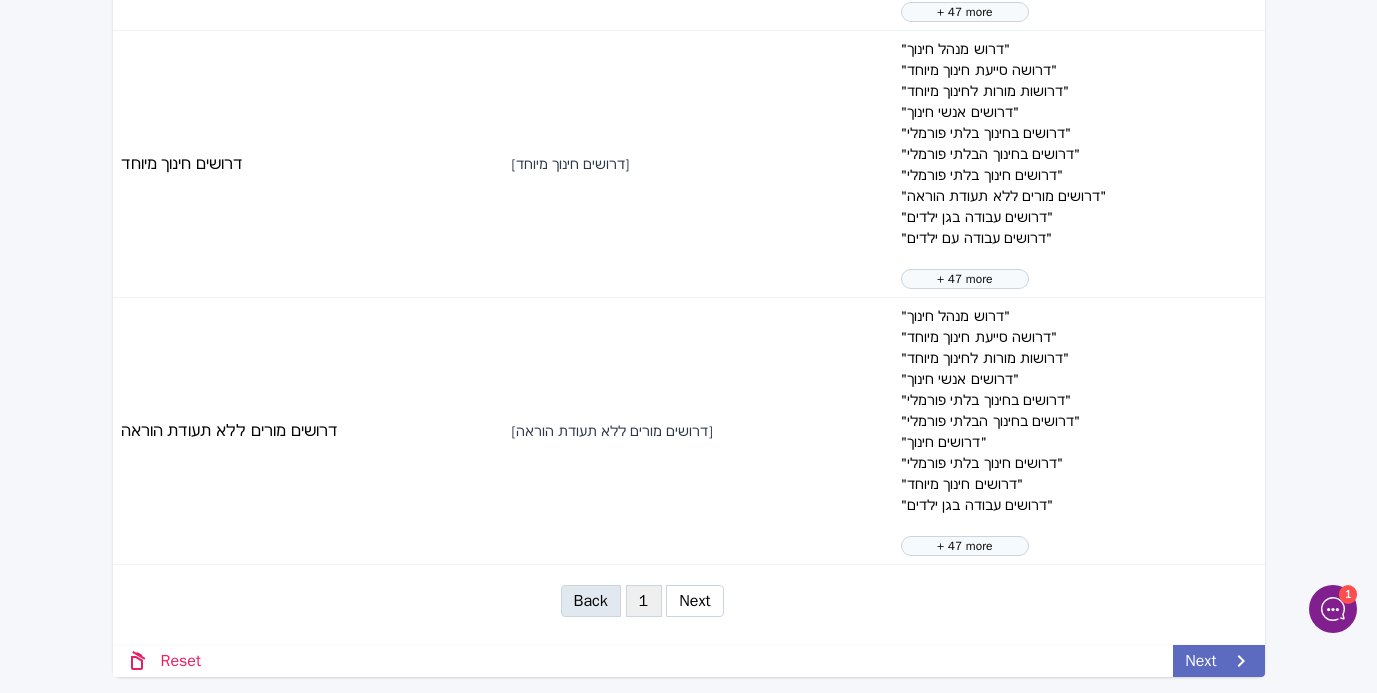 click on "Next" at bounding box center [1218, 661] 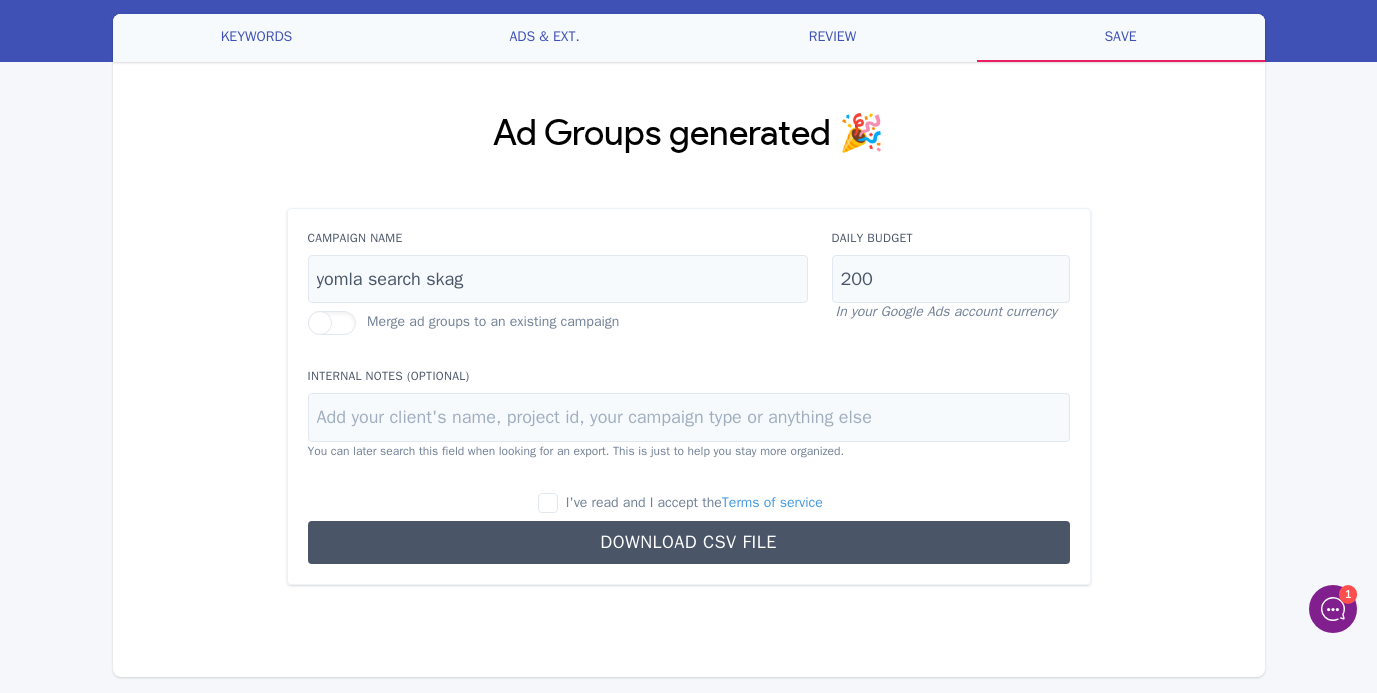 scroll, scrollTop: 81, scrollLeft: 0, axis: vertical 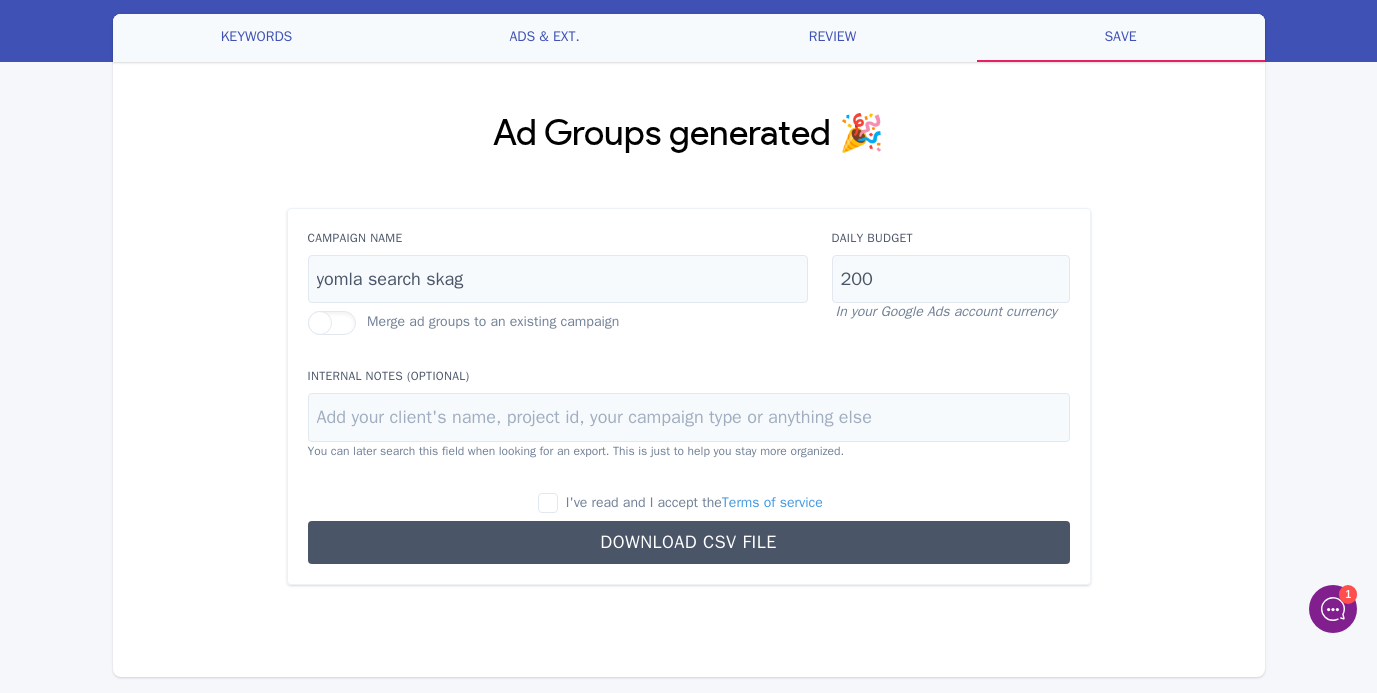 click on "I've read and I accept the  Terms of service" at bounding box center [694, 502] 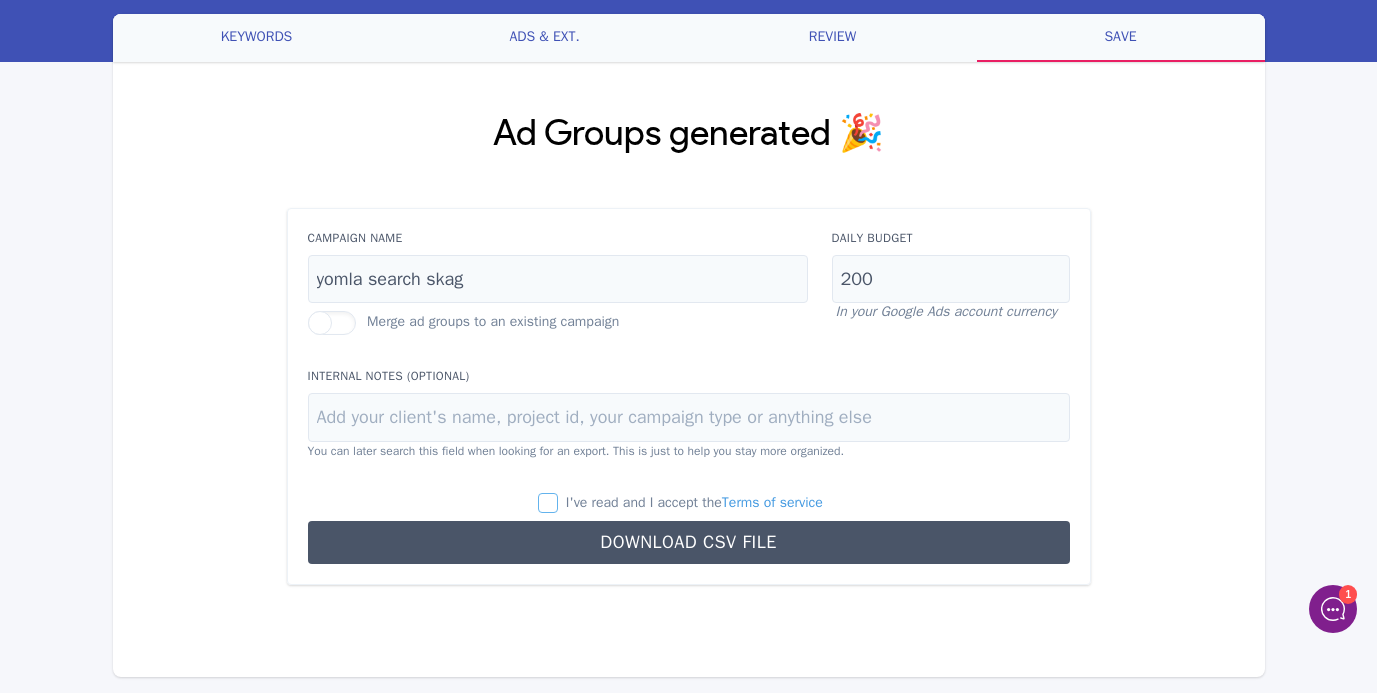 checkbox on "true" 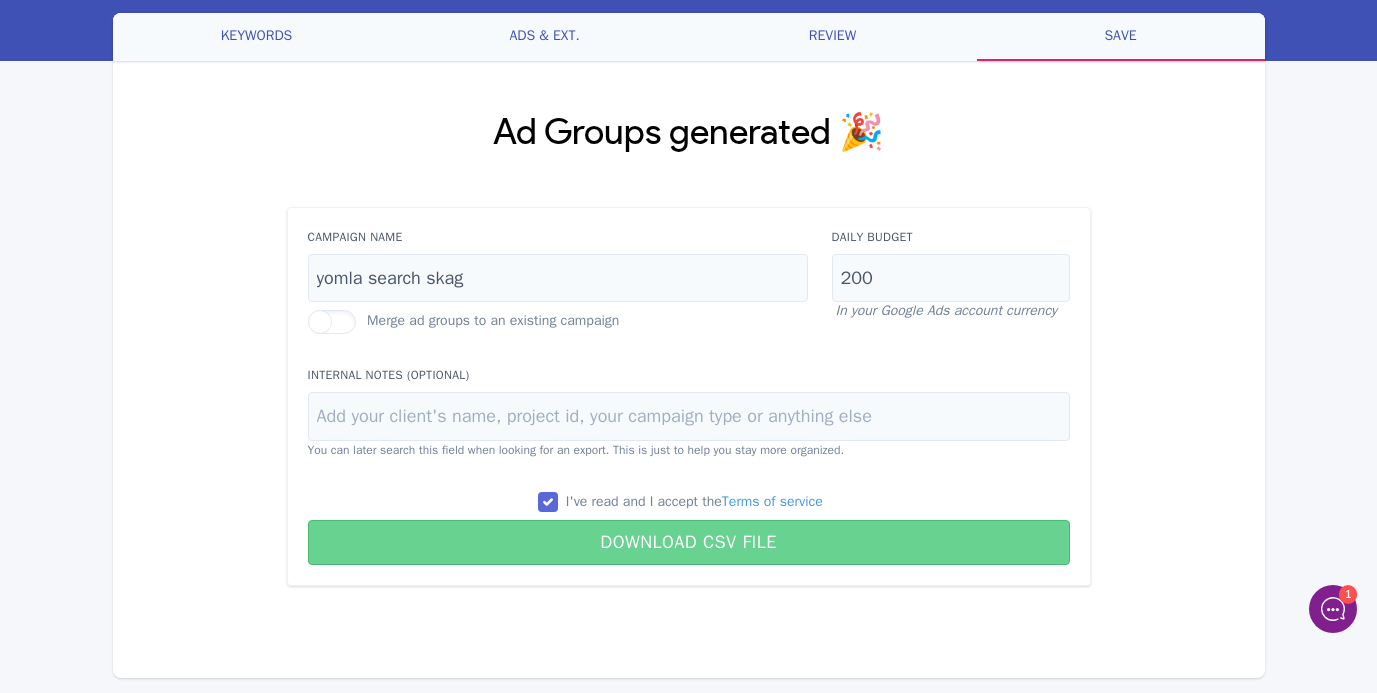 click on "Download CSV File" at bounding box center (689, 542) 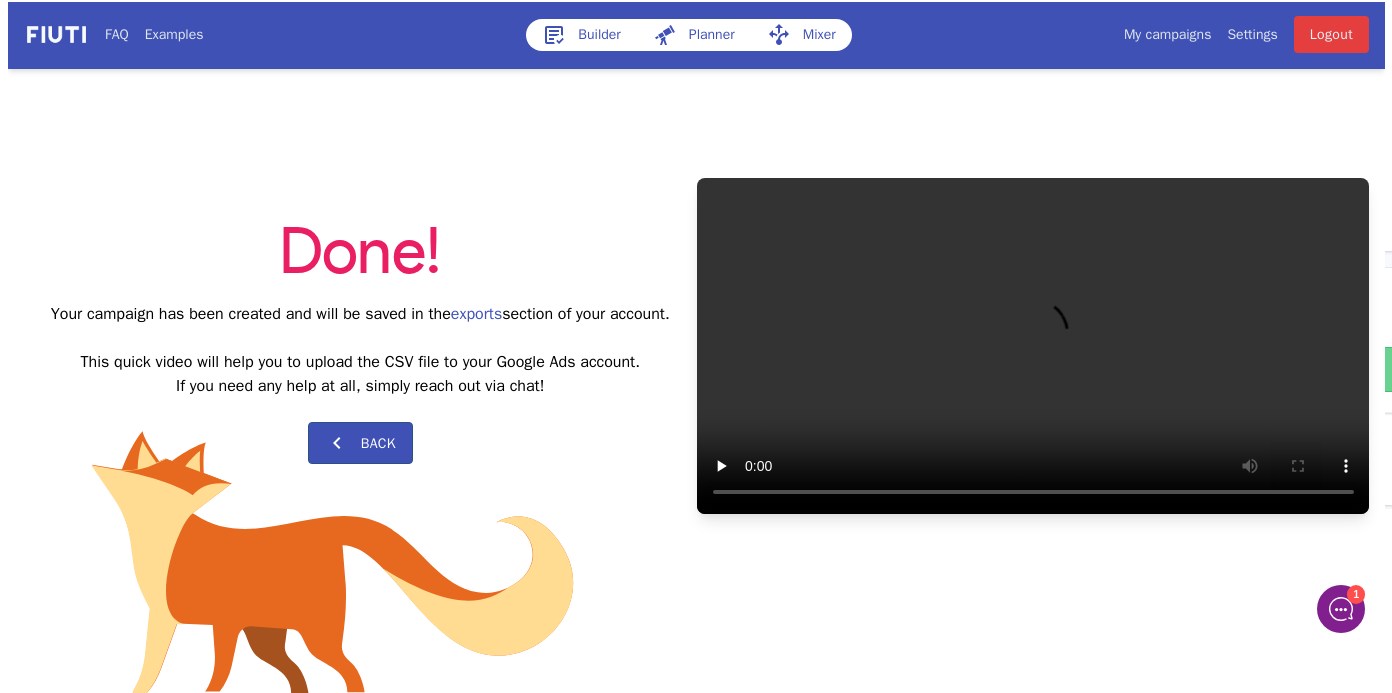 scroll, scrollTop: 0, scrollLeft: 0, axis: both 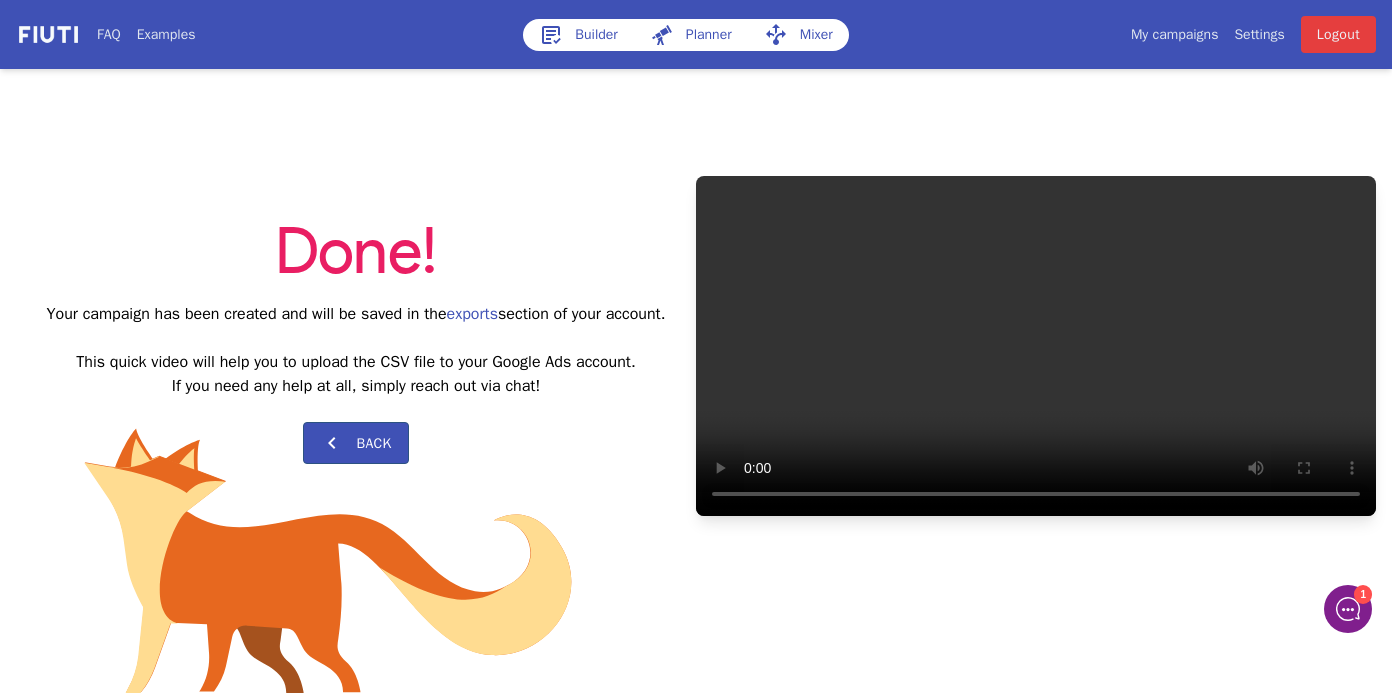 type 